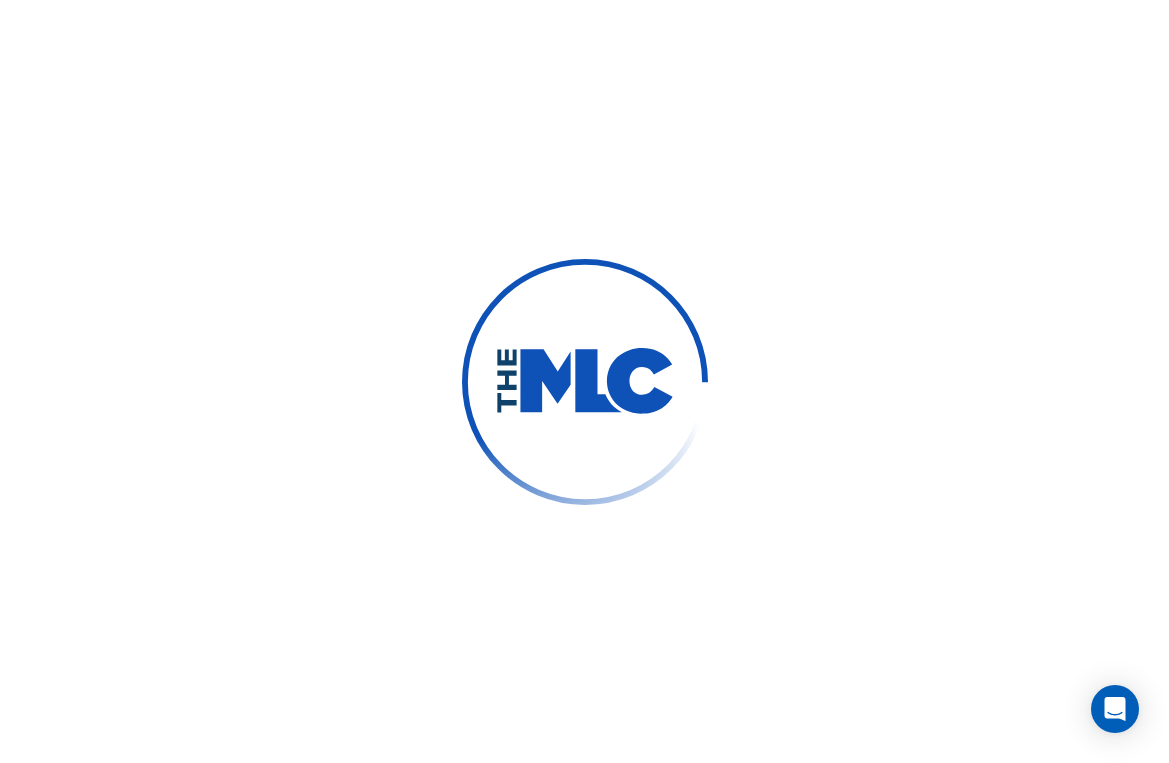 scroll, scrollTop: 0, scrollLeft: 0, axis: both 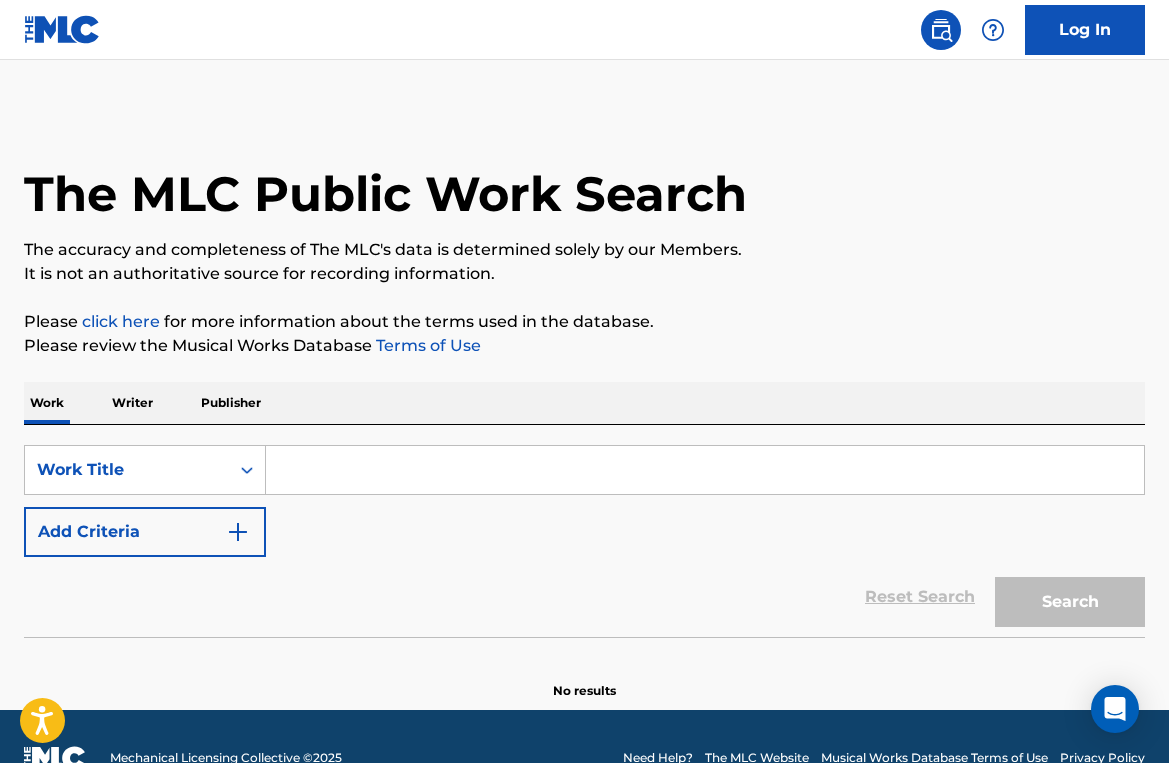 click at bounding box center (705, 470) 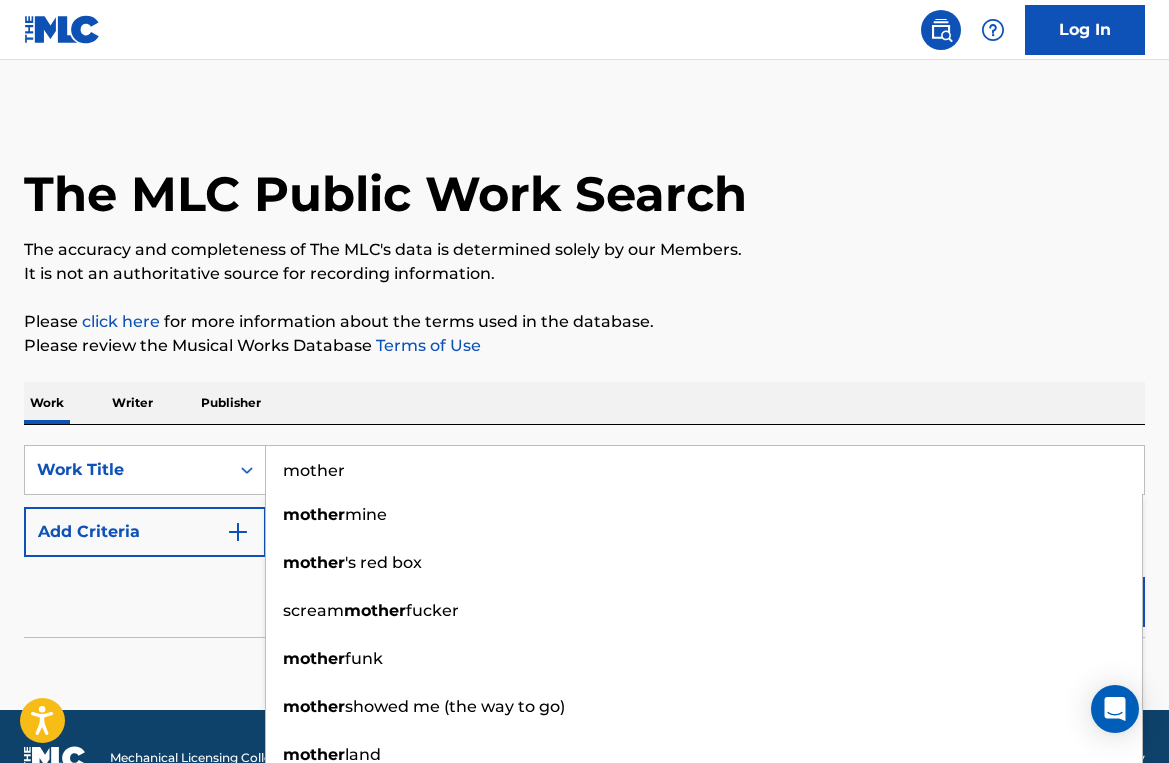 type on "mother" 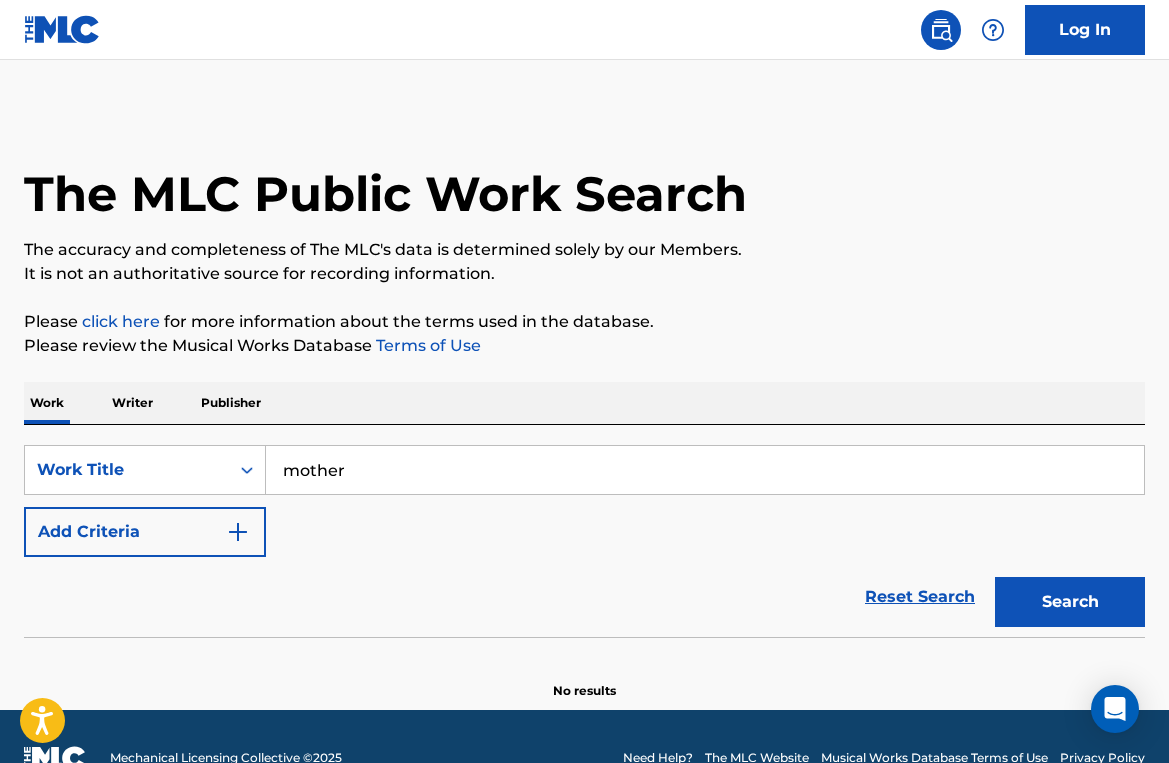click on "Add Criteria" at bounding box center [145, 532] 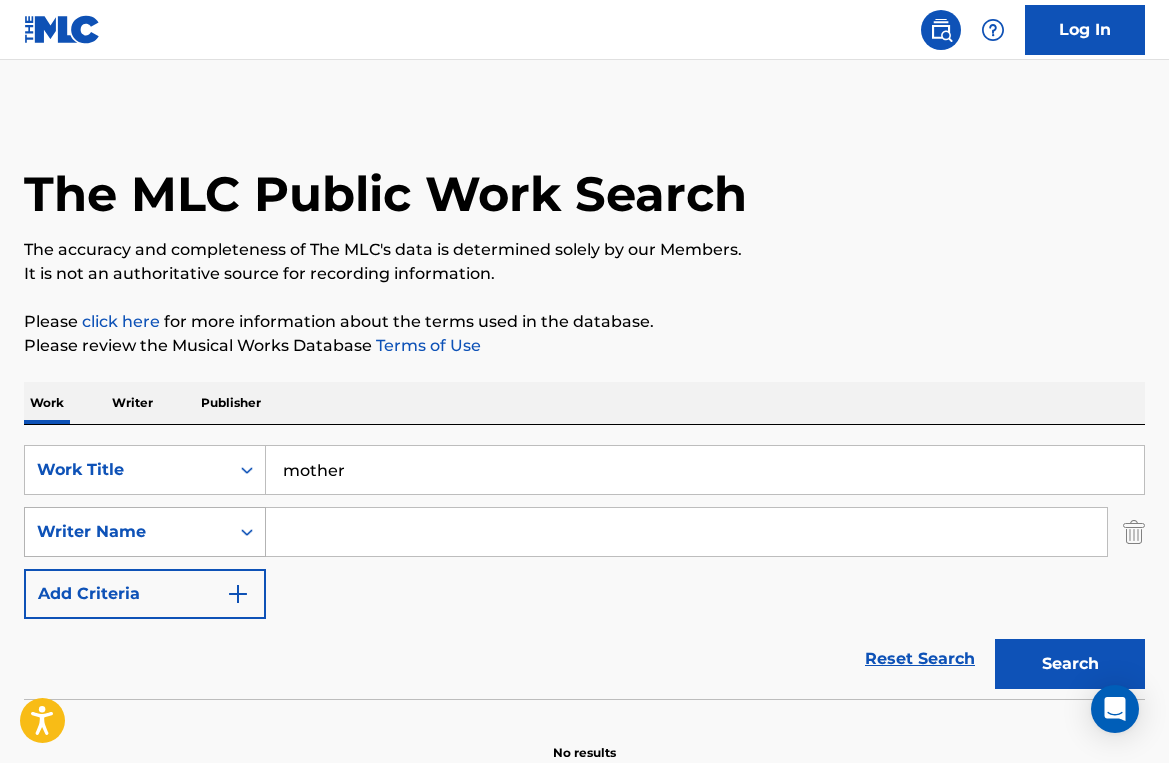click on "Writer Name" at bounding box center [127, 532] 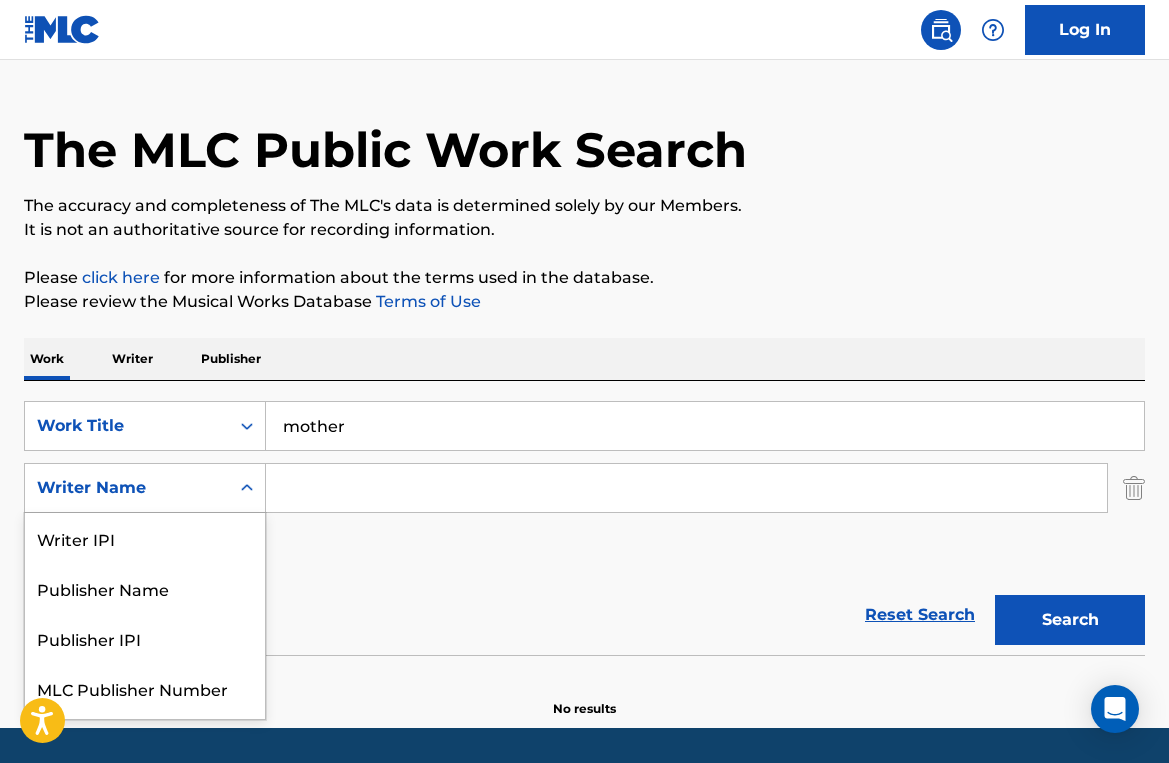 scroll, scrollTop: 45, scrollLeft: 0, axis: vertical 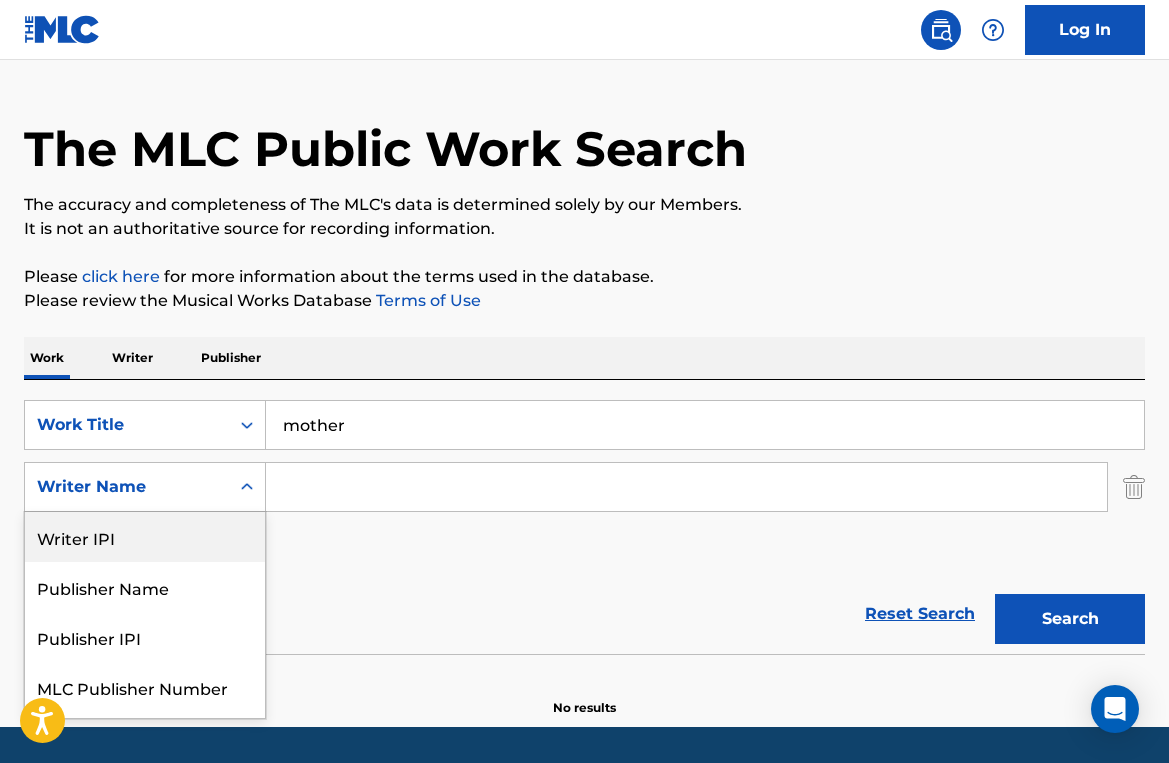 click at bounding box center [686, 487] 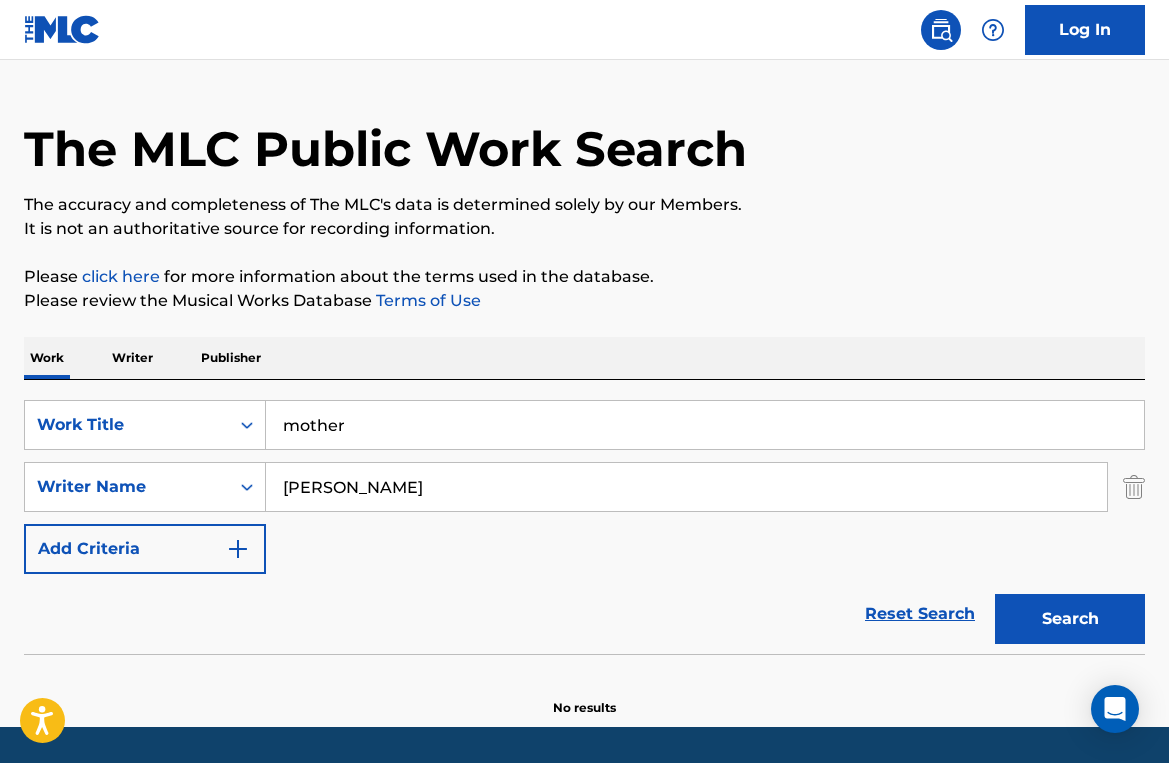 click on "Search" at bounding box center (1070, 619) 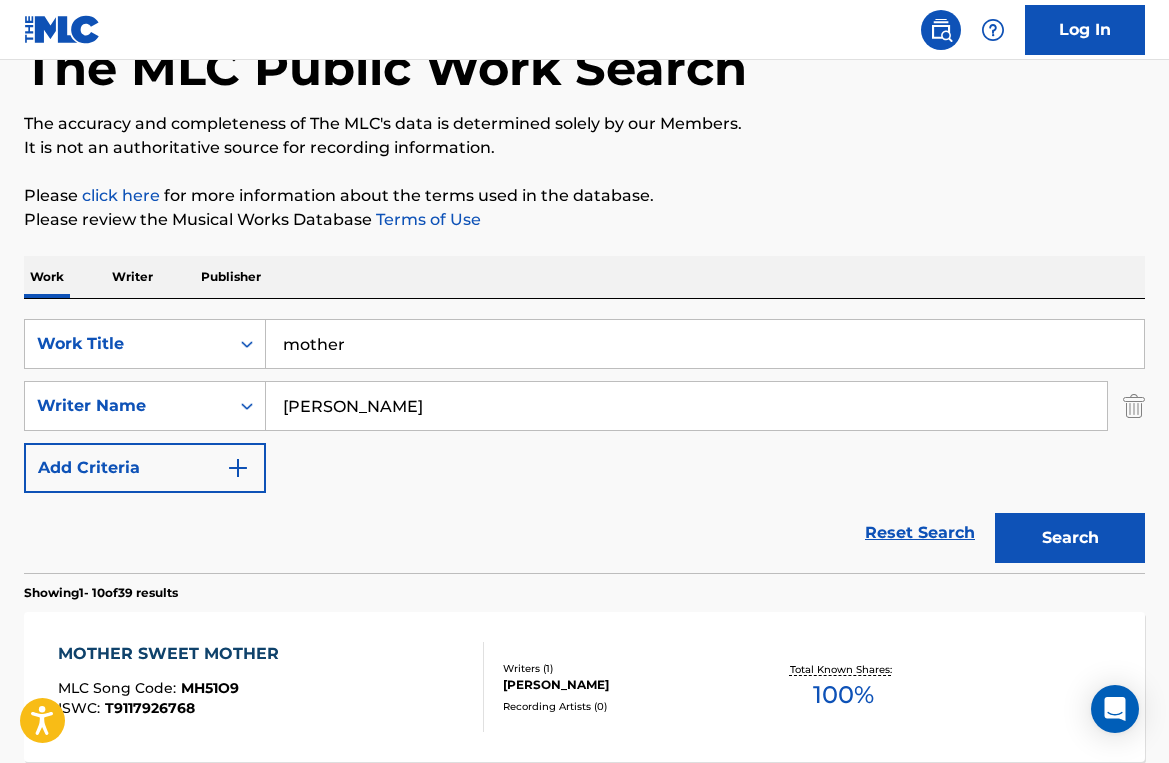 scroll, scrollTop: 126, scrollLeft: 0, axis: vertical 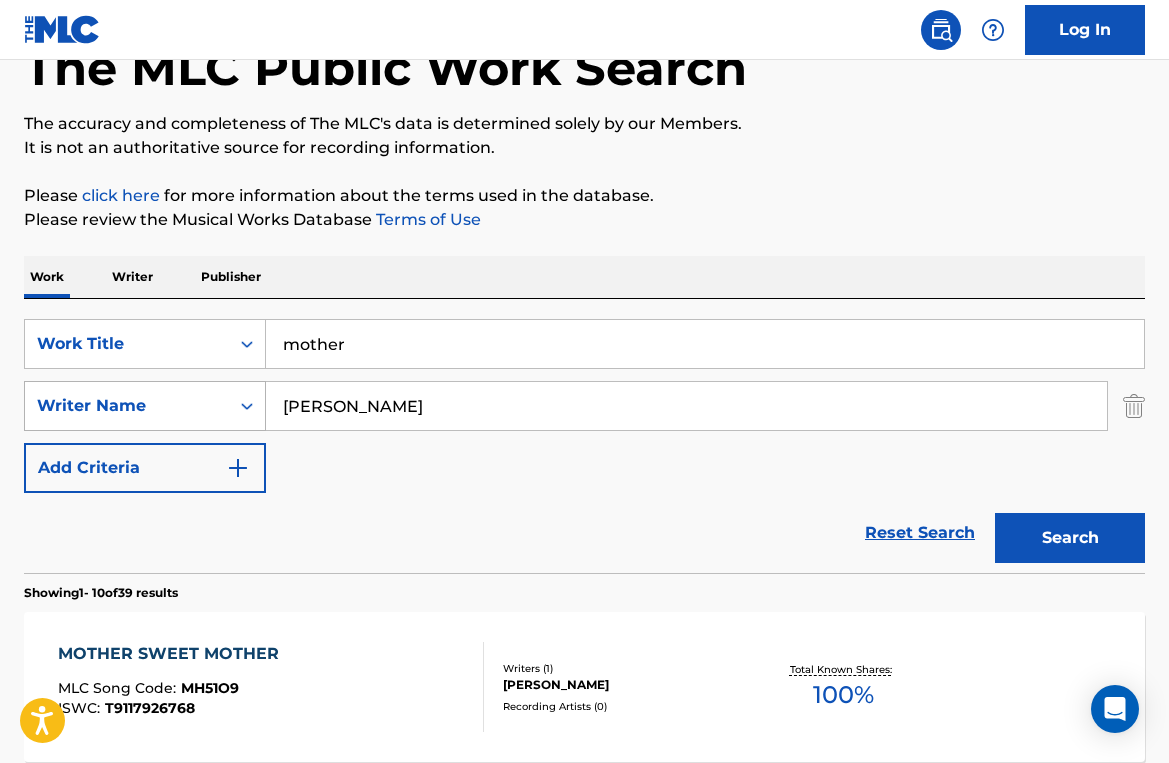 drag, startPoint x: 364, startPoint y: 408, endPoint x: 257, endPoint y: 406, distance: 107.01869 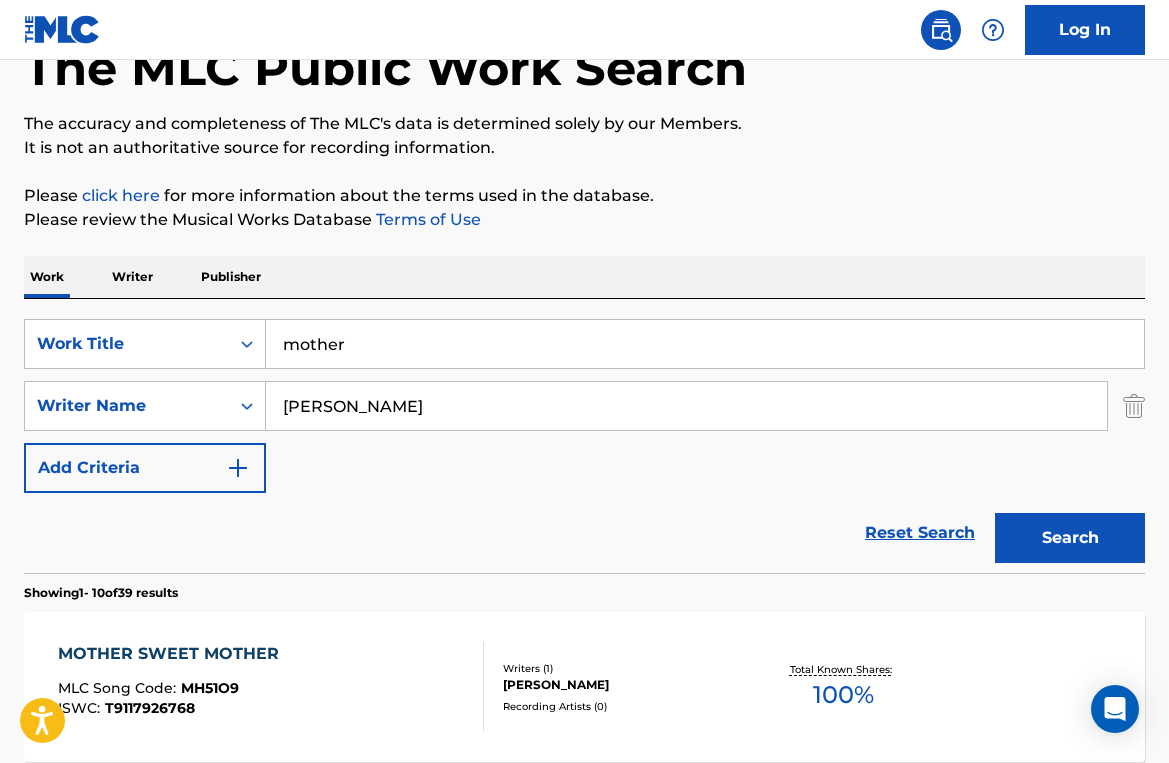 type on "[PERSON_NAME]" 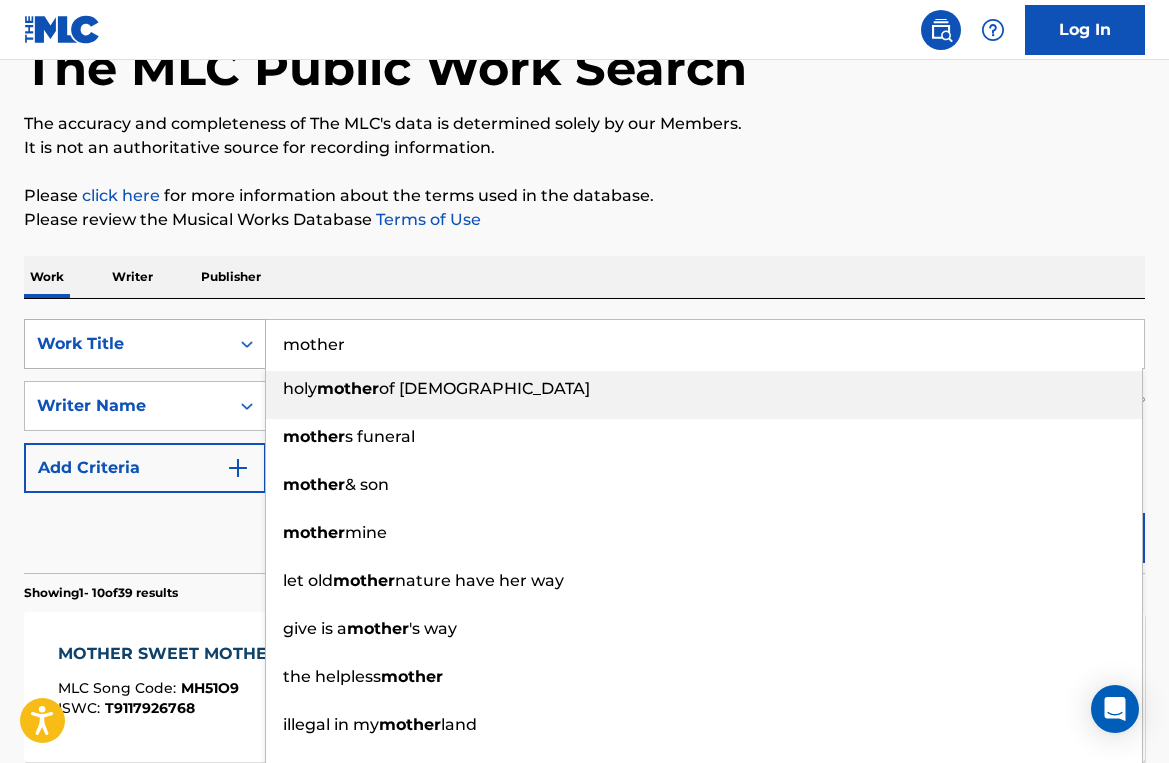 drag, startPoint x: 373, startPoint y: 341, endPoint x: 200, endPoint y: 335, distance: 173.10402 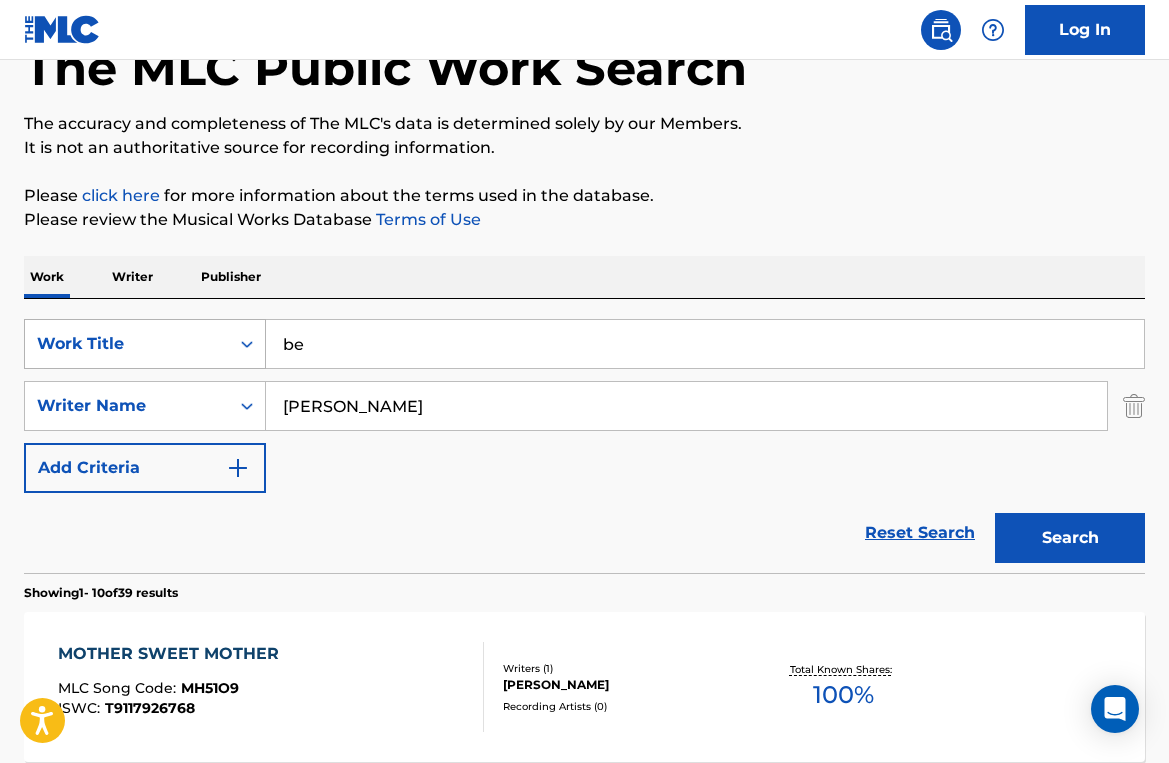 type on "b" 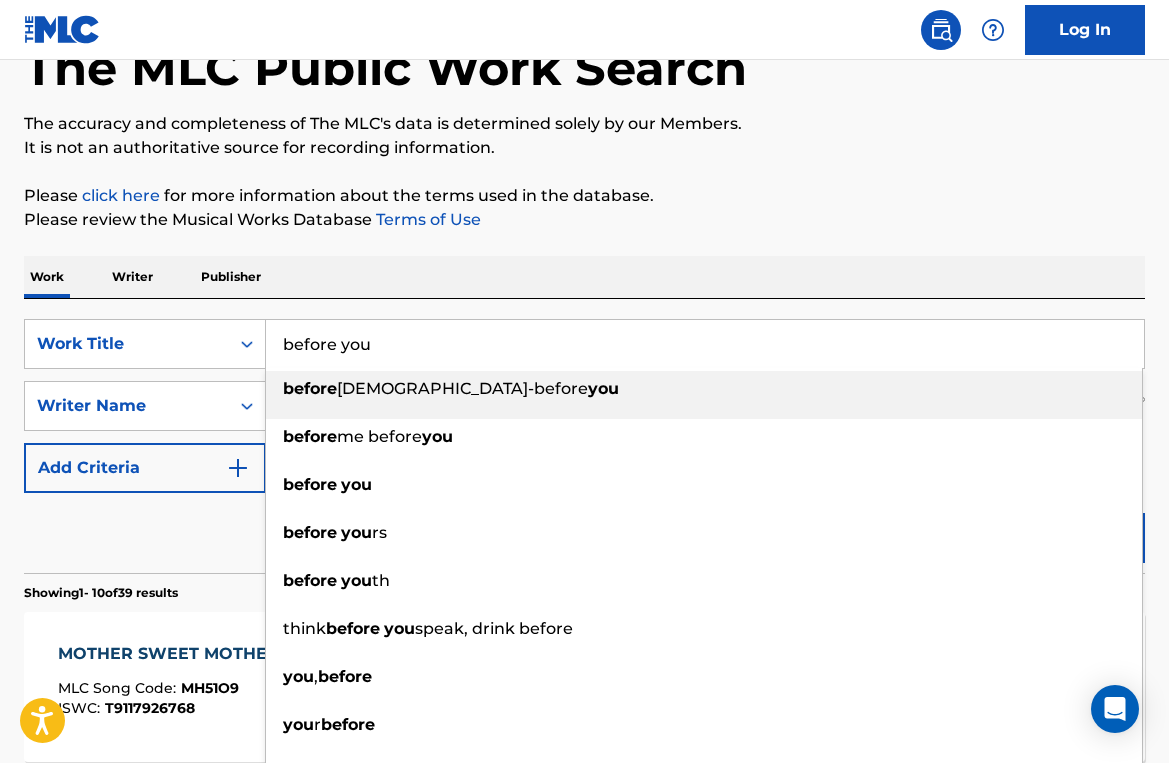 type on "before you" 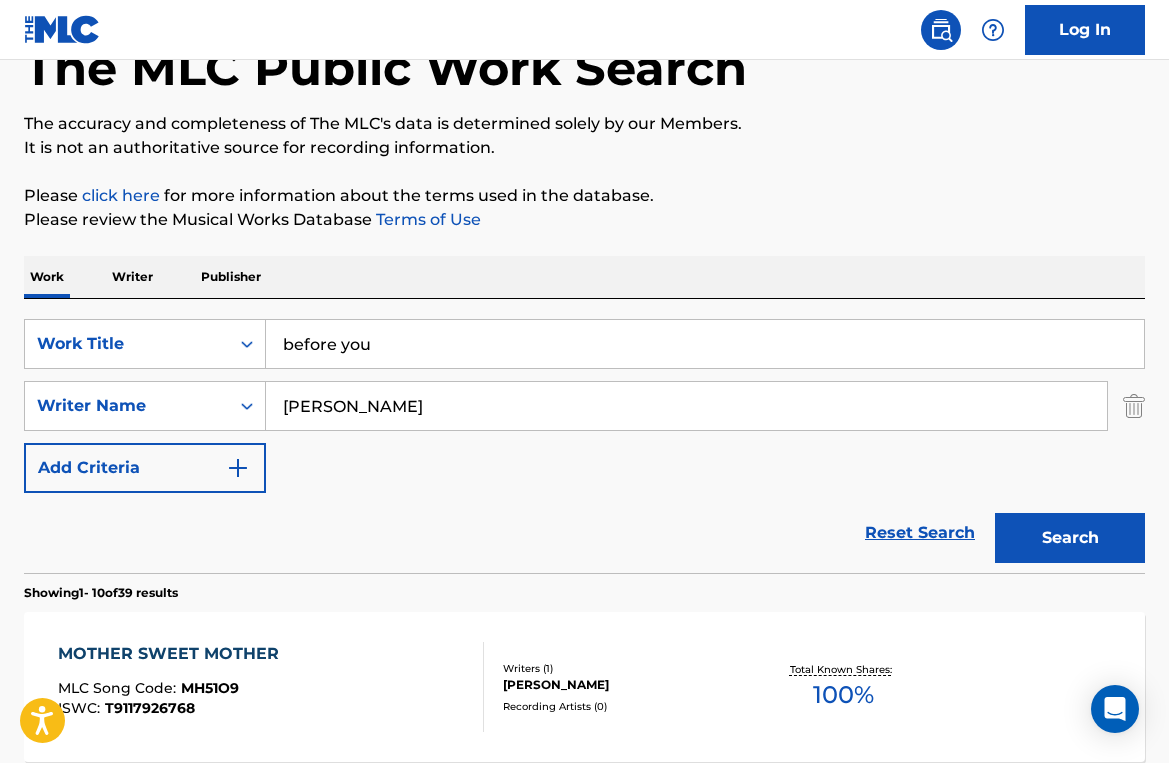 click on "Search" at bounding box center (1070, 538) 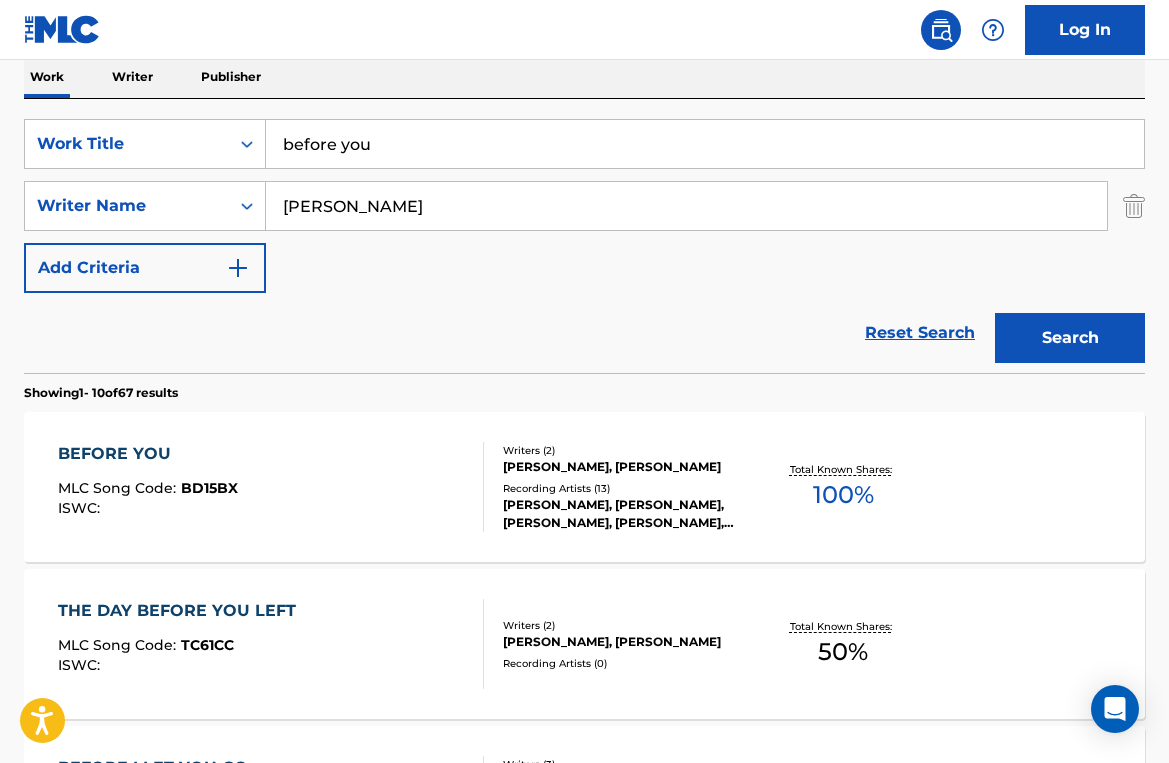 scroll, scrollTop: 395, scrollLeft: 0, axis: vertical 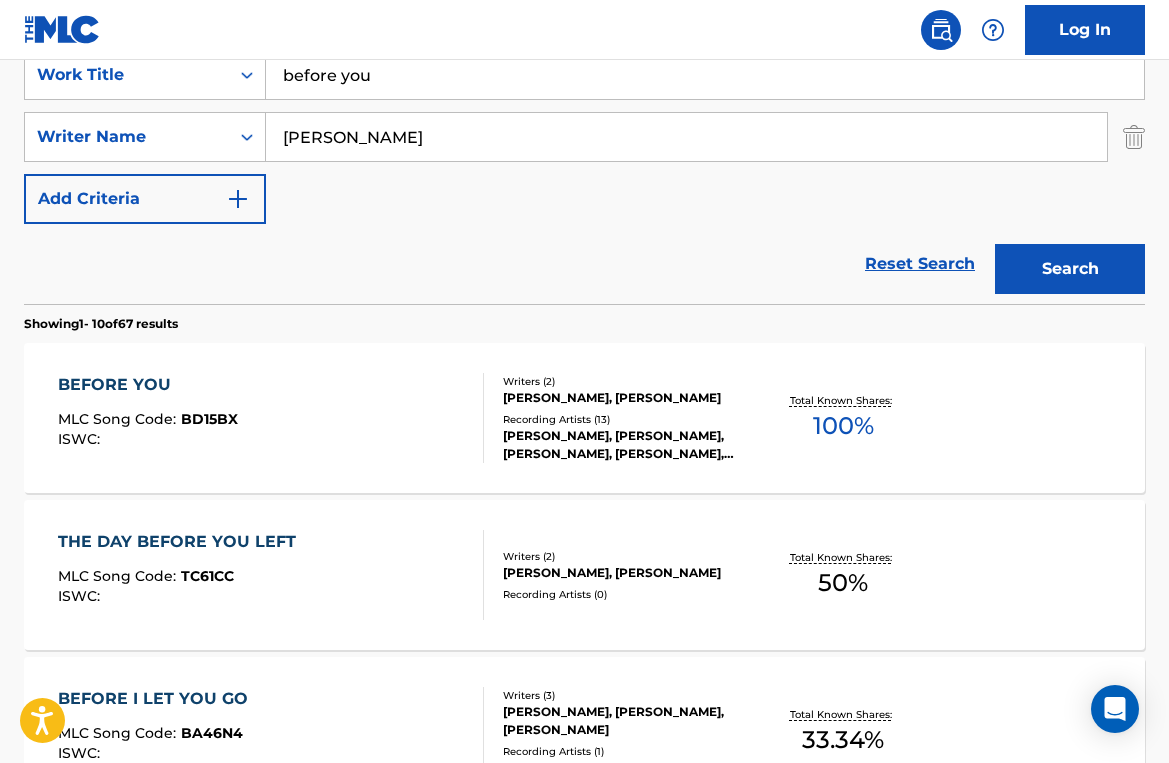 click on "BEFORE YOU" at bounding box center [148, 385] 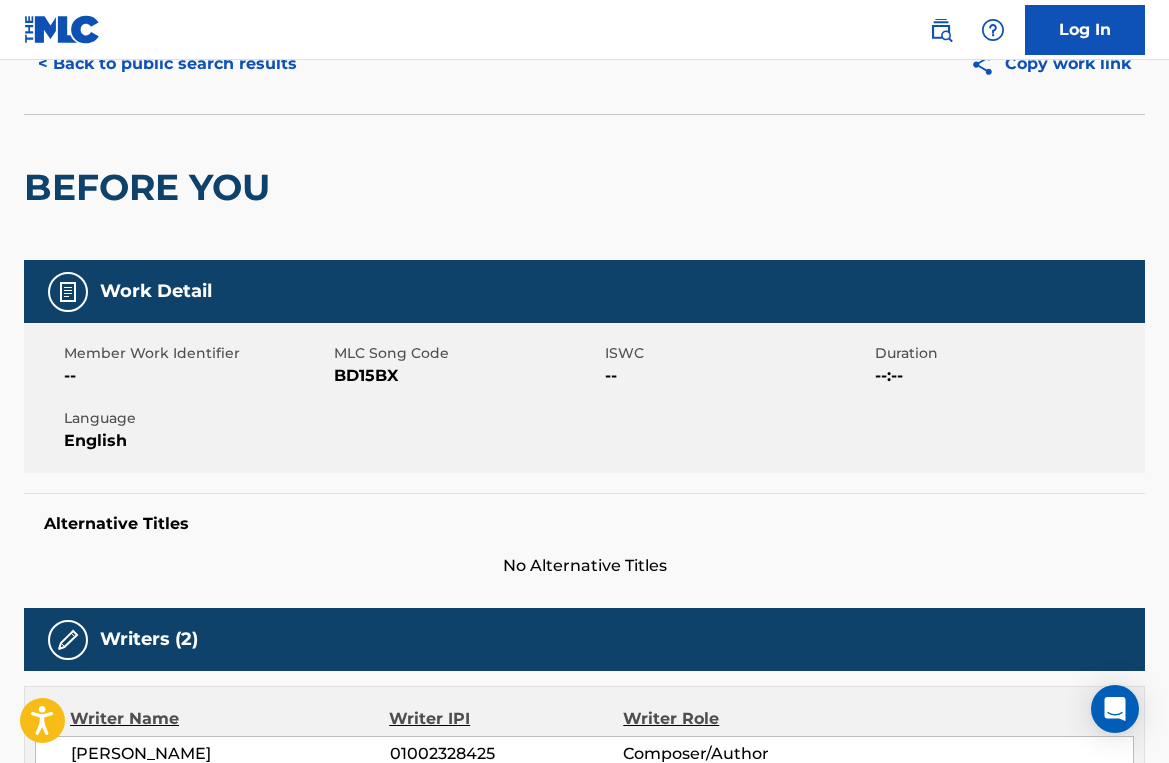 scroll, scrollTop: 322, scrollLeft: 0, axis: vertical 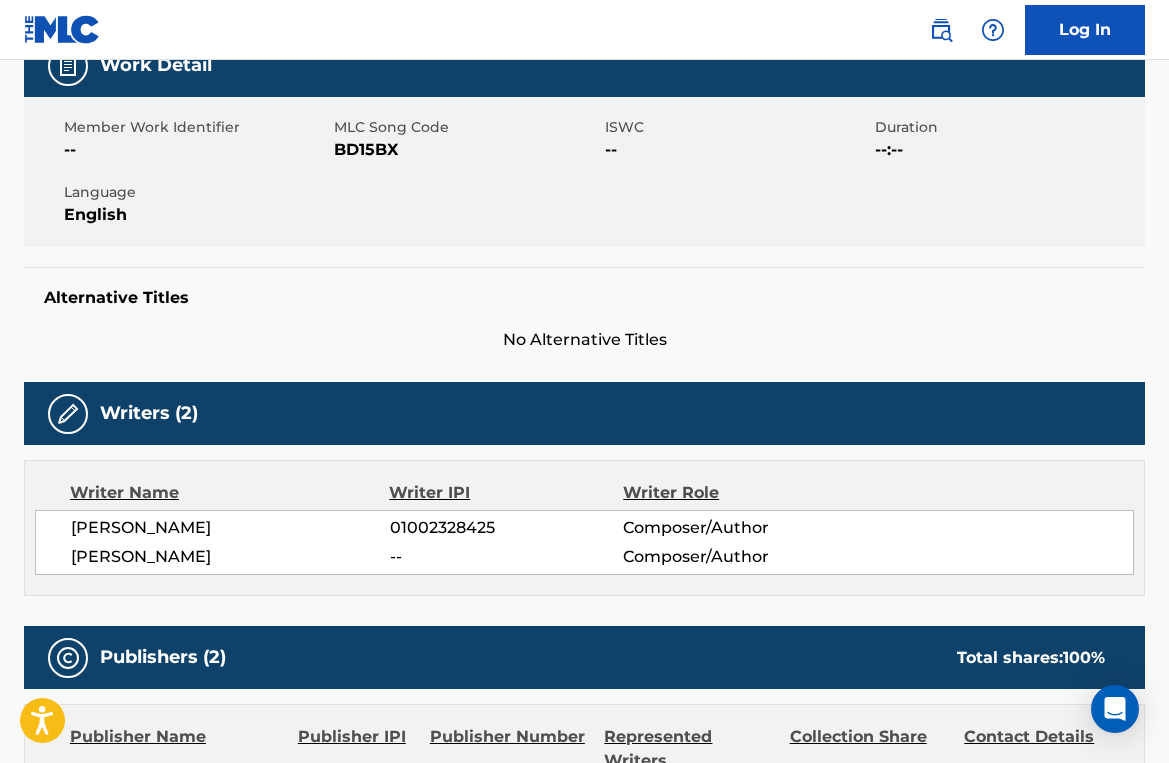 click on "01002328425" at bounding box center [507, 528] 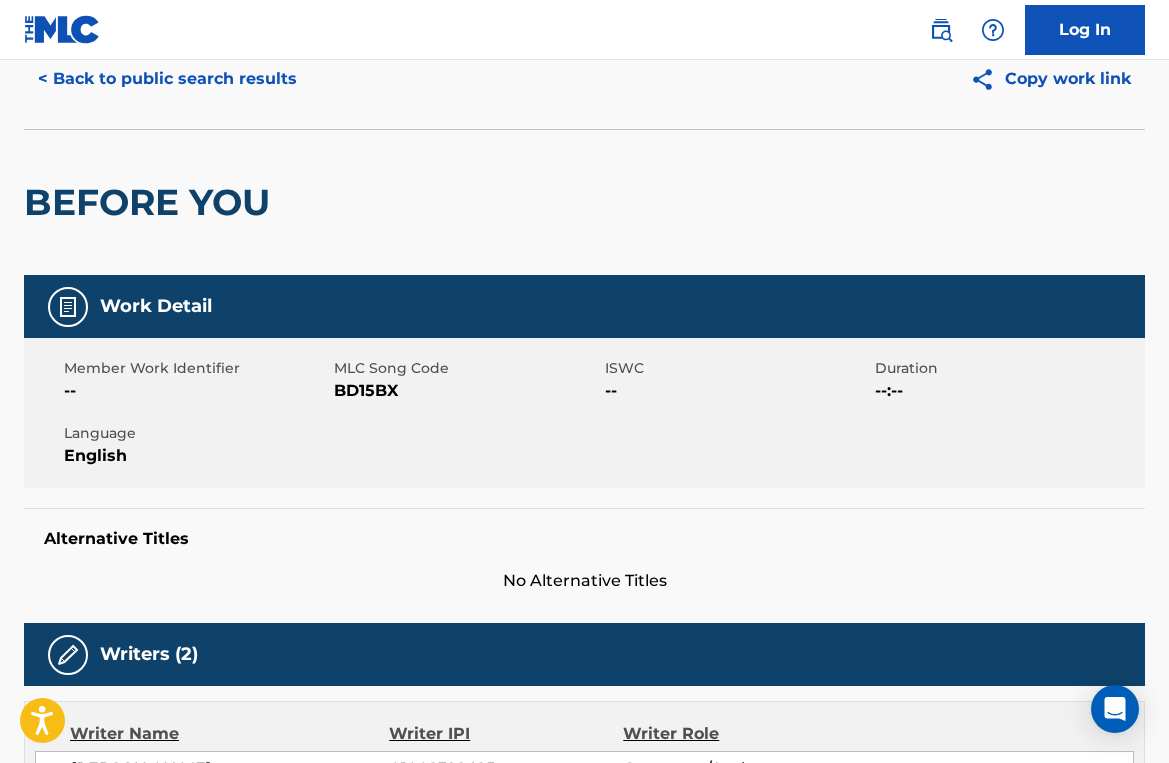 scroll, scrollTop: 101, scrollLeft: 0, axis: vertical 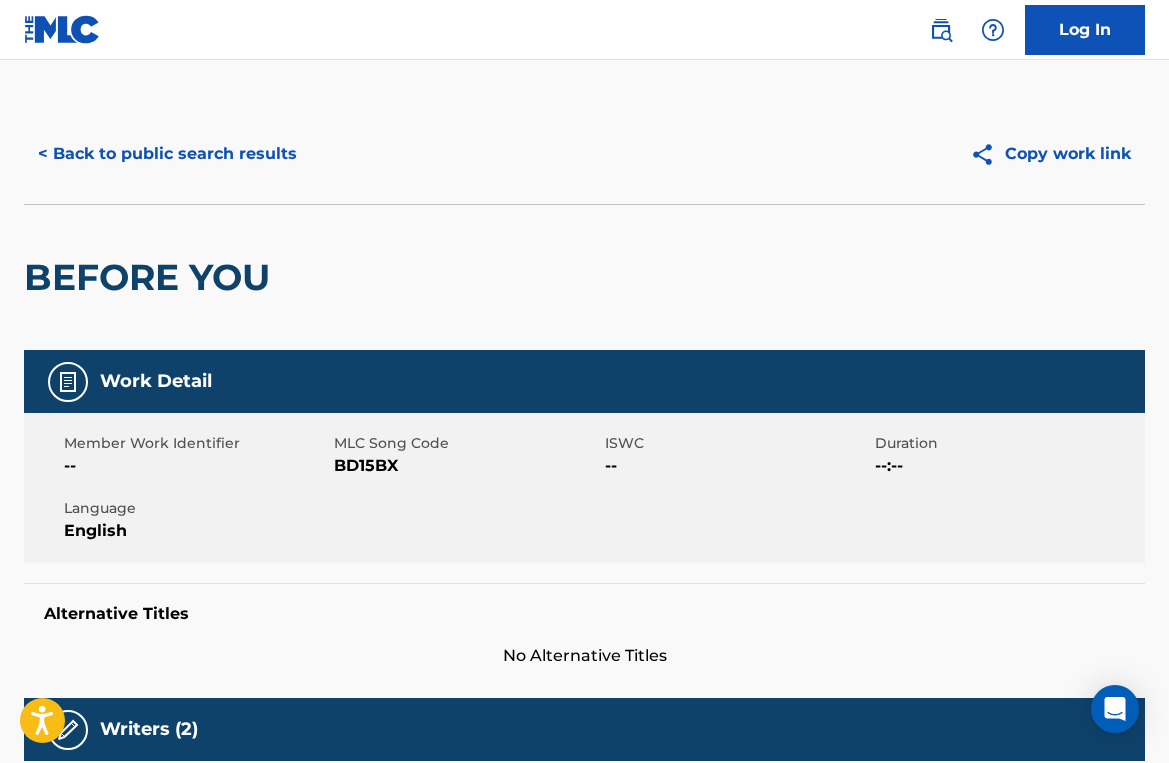 click on "< Back to public search results" at bounding box center (167, 154) 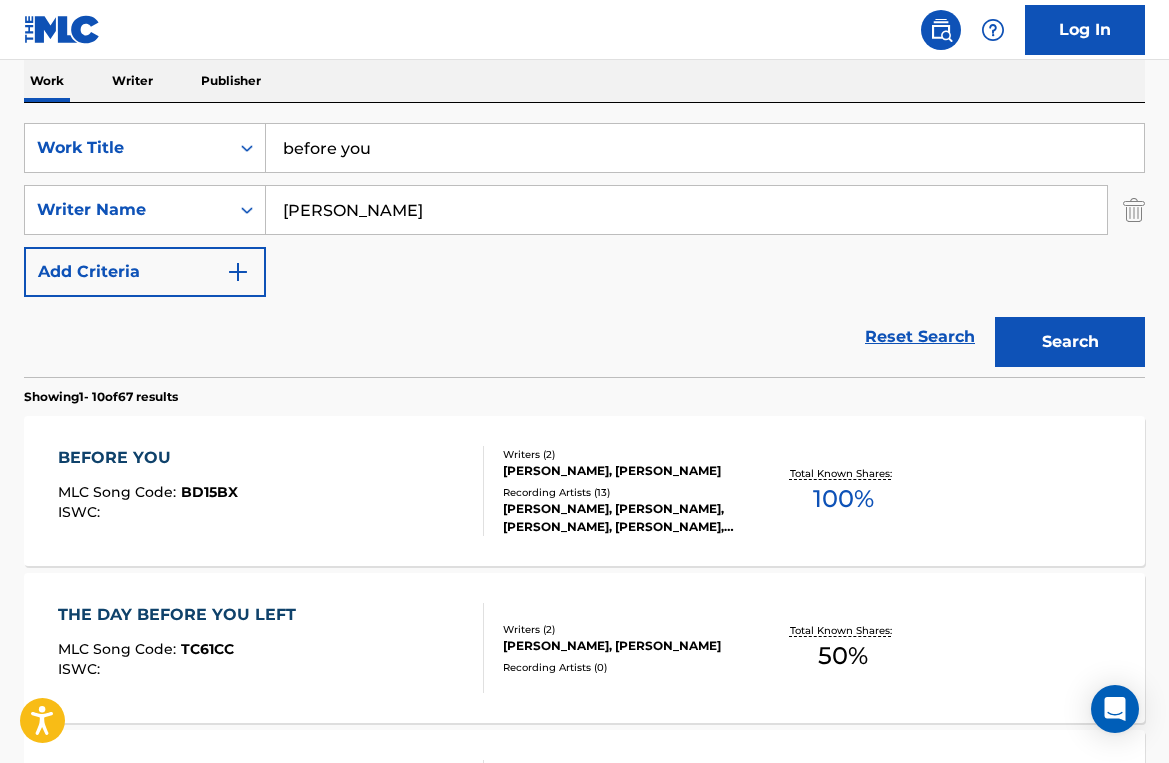 scroll, scrollTop: 304, scrollLeft: 0, axis: vertical 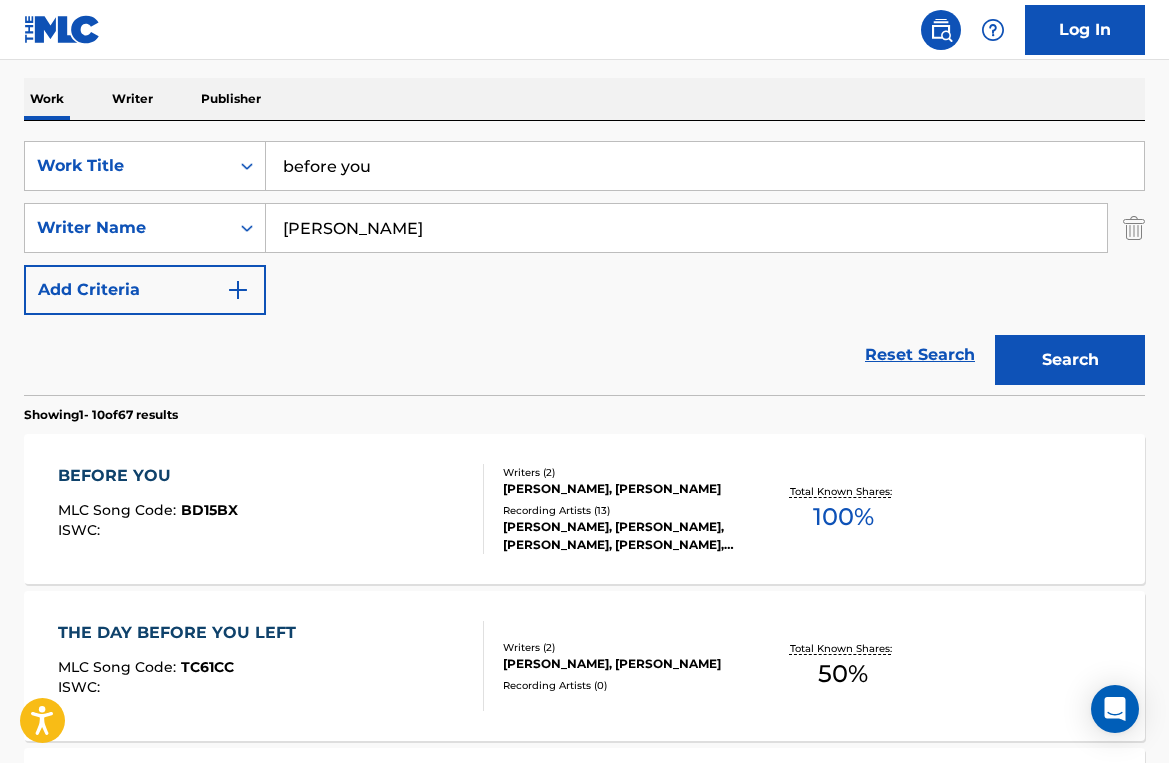click at bounding box center (1134, 228) 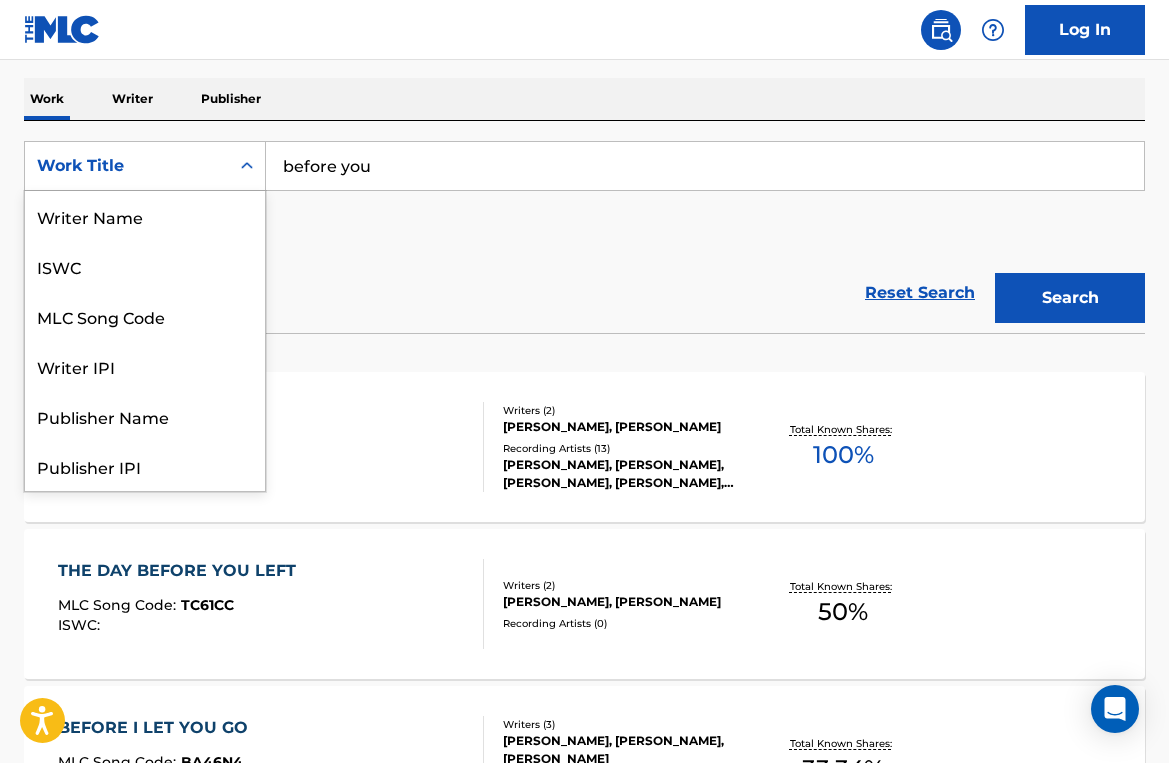 click on "Work Title" at bounding box center [127, 166] 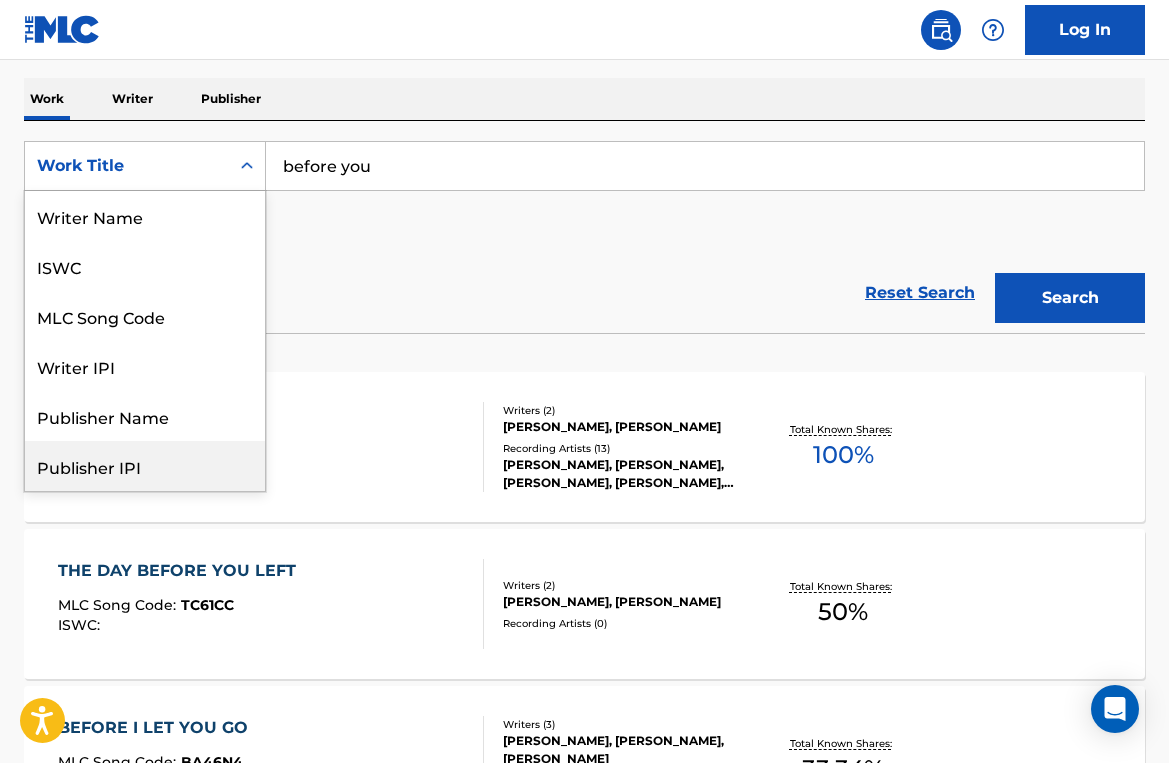 scroll, scrollTop: 0, scrollLeft: 0, axis: both 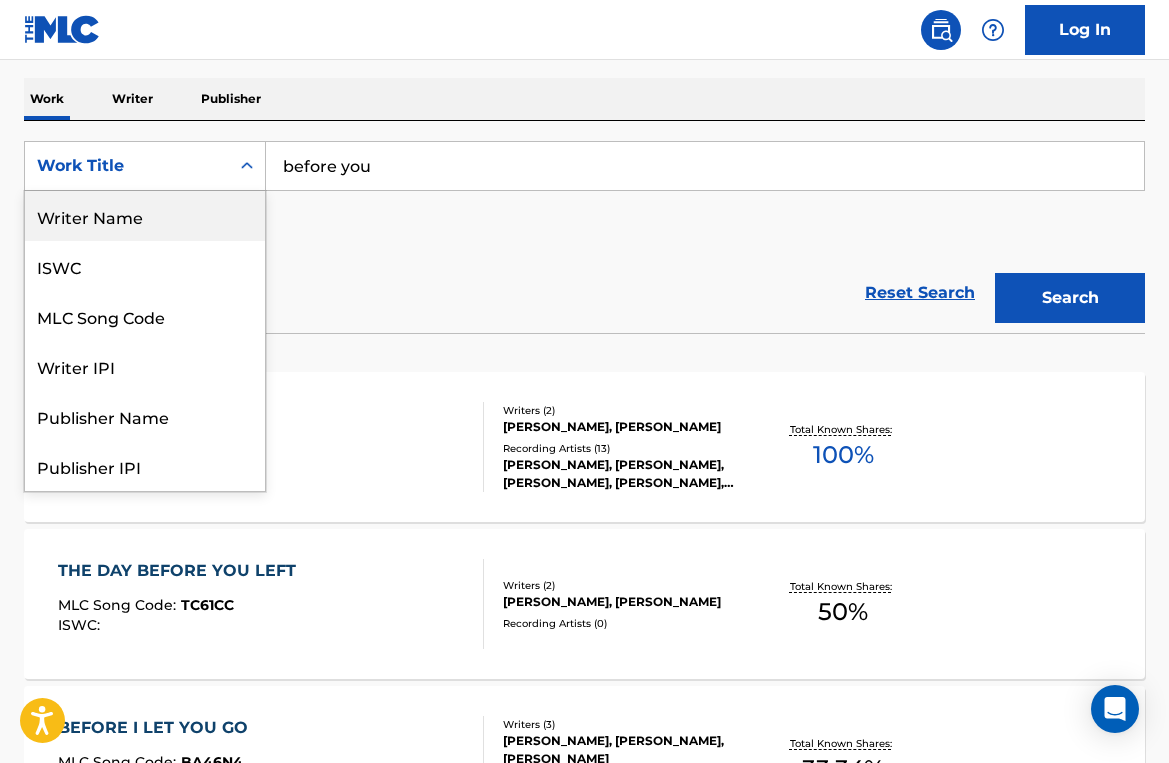 click on "Writer Name" at bounding box center (145, 216) 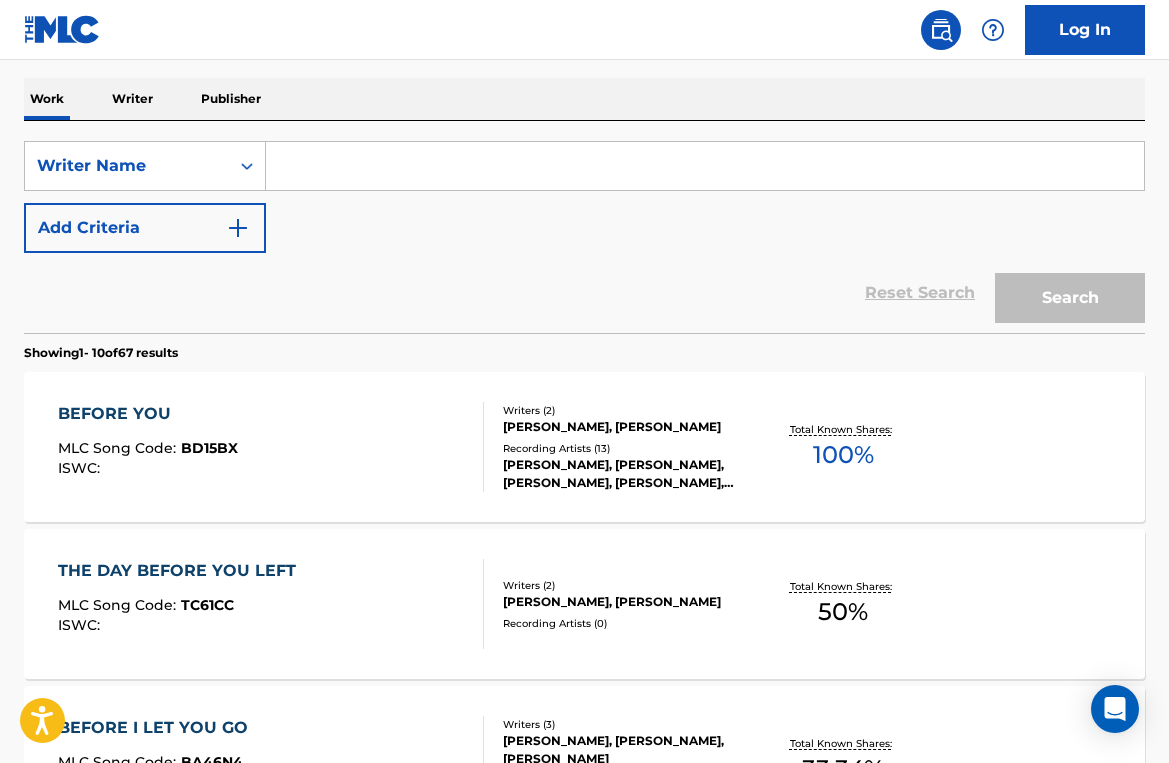 click at bounding box center [705, 166] 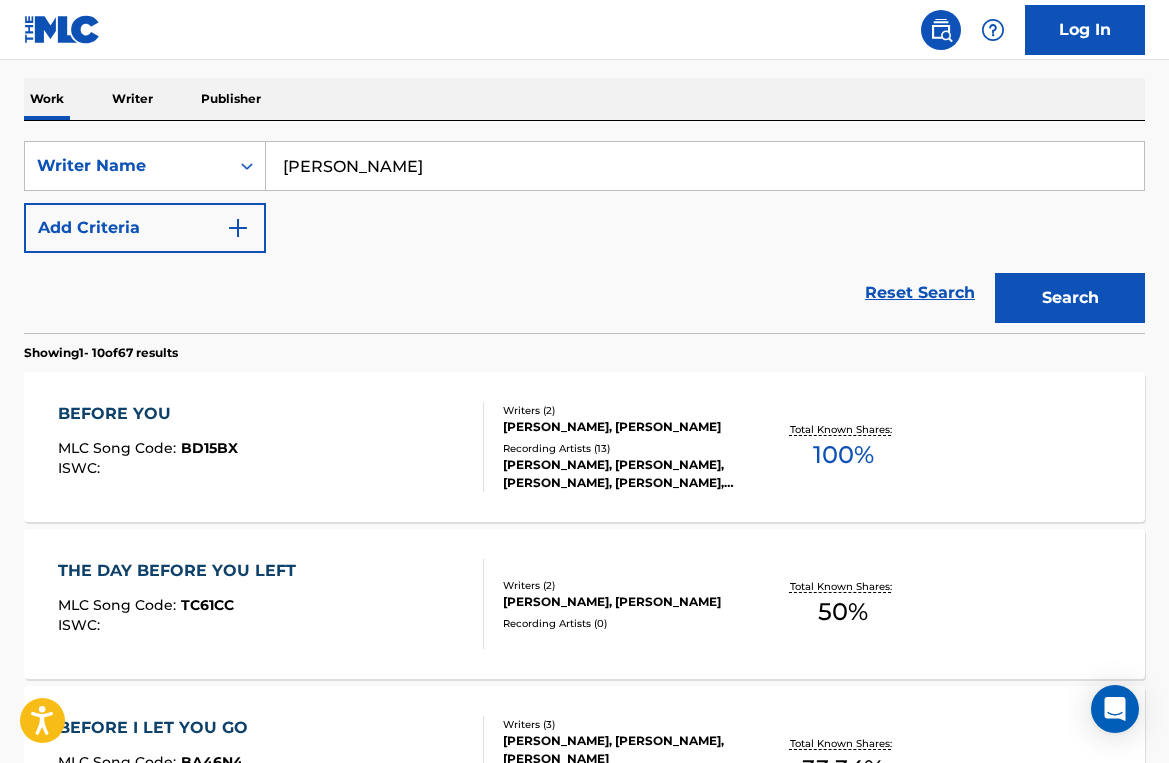 click on "Search" at bounding box center [1070, 298] 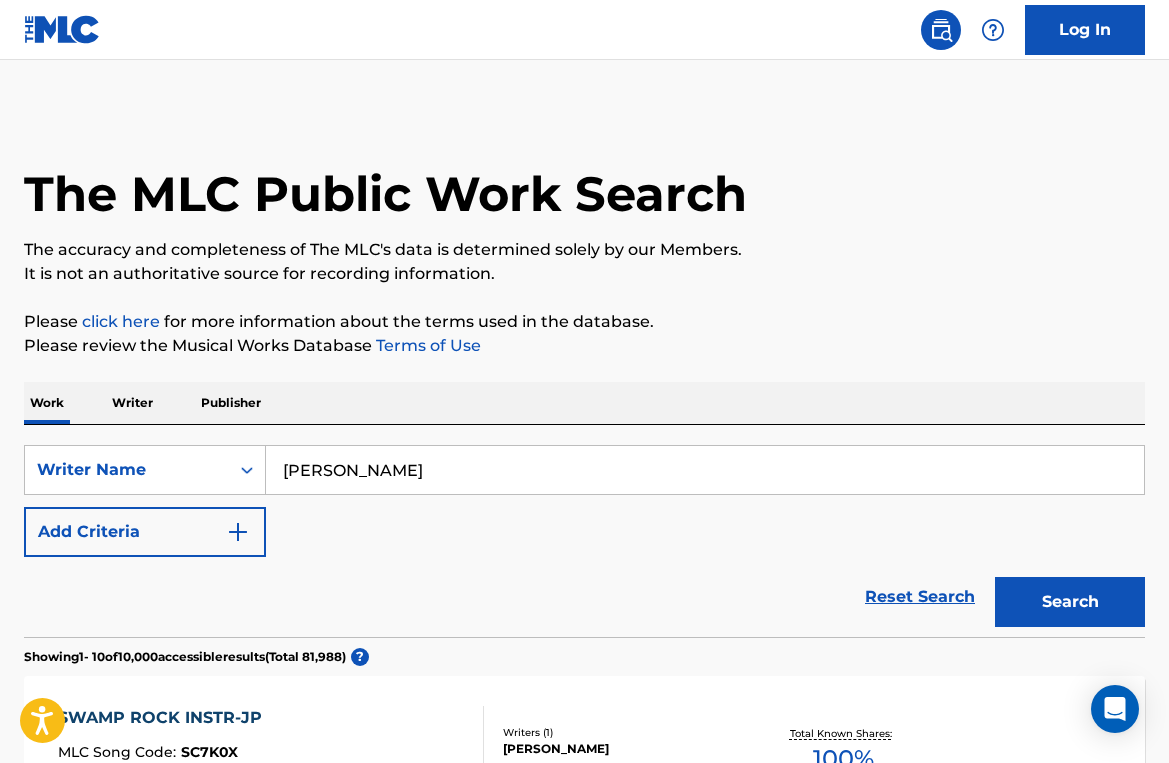 scroll, scrollTop: -1, scrollLeft: 0, axis: vertical 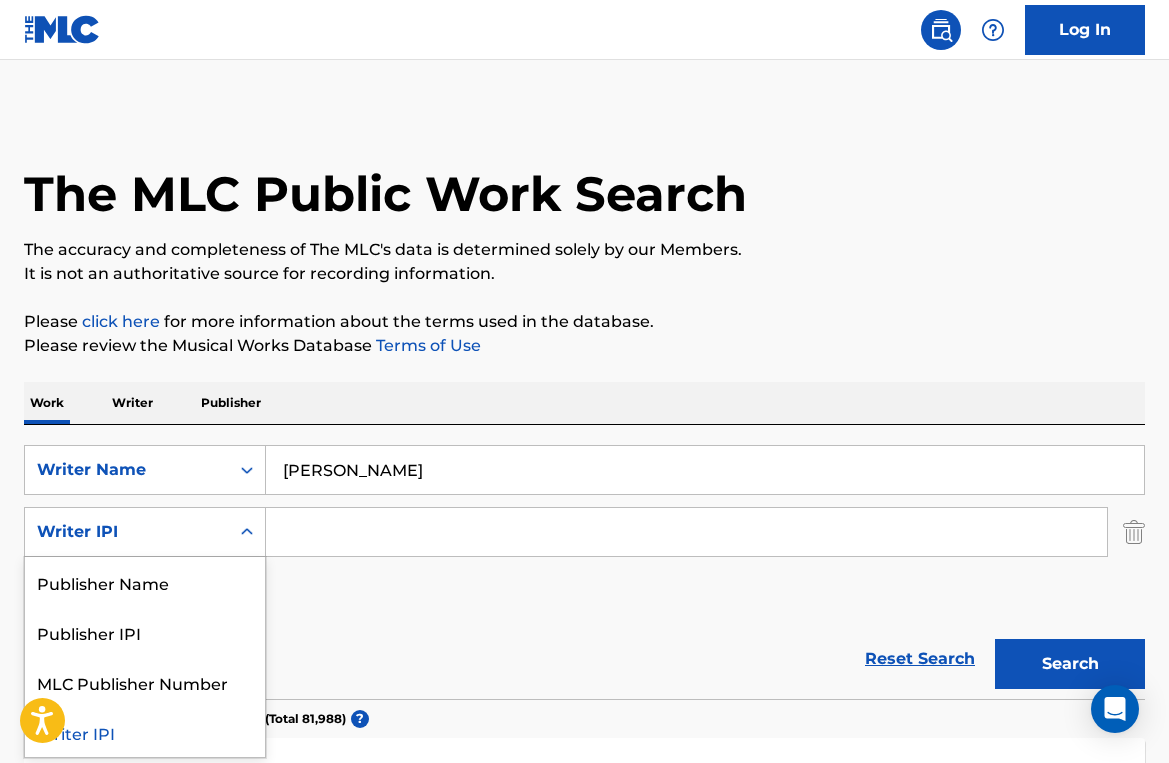 click on "Writer IPI" at bounding box center (127, 532) 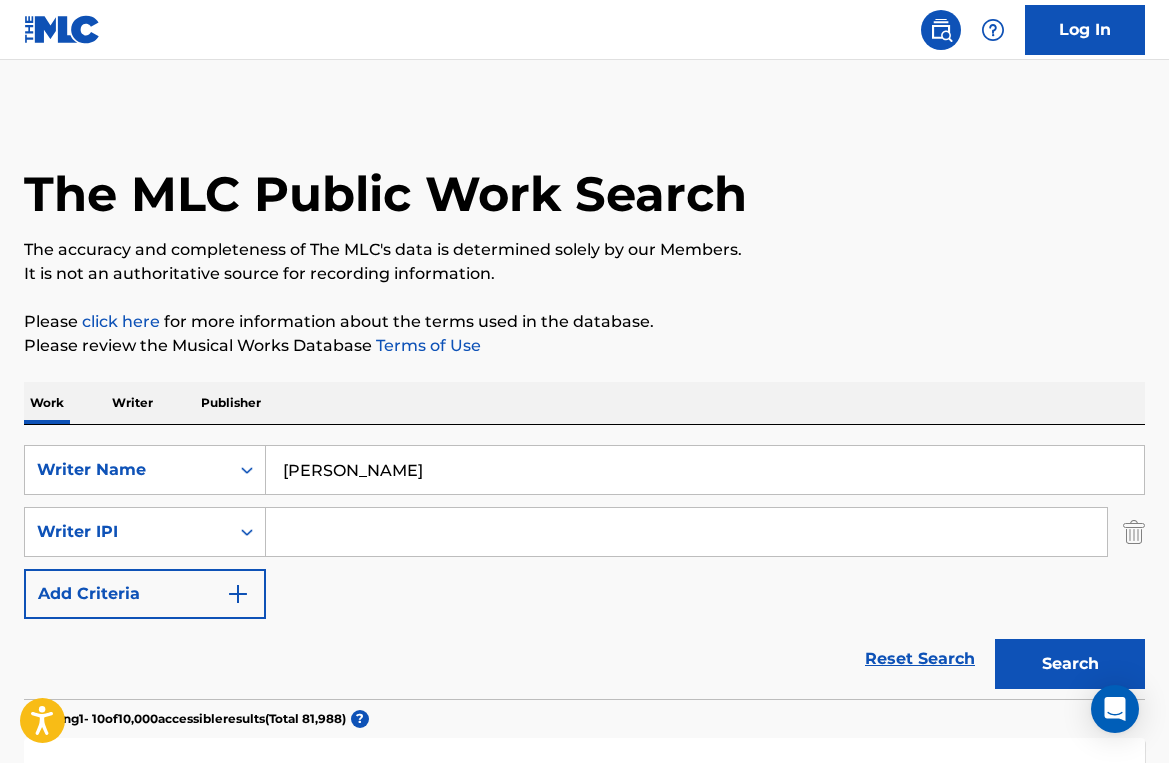 click on "SearchWithCriteria1666cc50-2a99-49d2-b48e-425e2705559b Writer Name [PERSON_NAME] SearchWithCriteria355785f5-1f82-4581-be68-0cf86335ad7d Writer IPI Add Criteria" at bounding box center [584, 532] 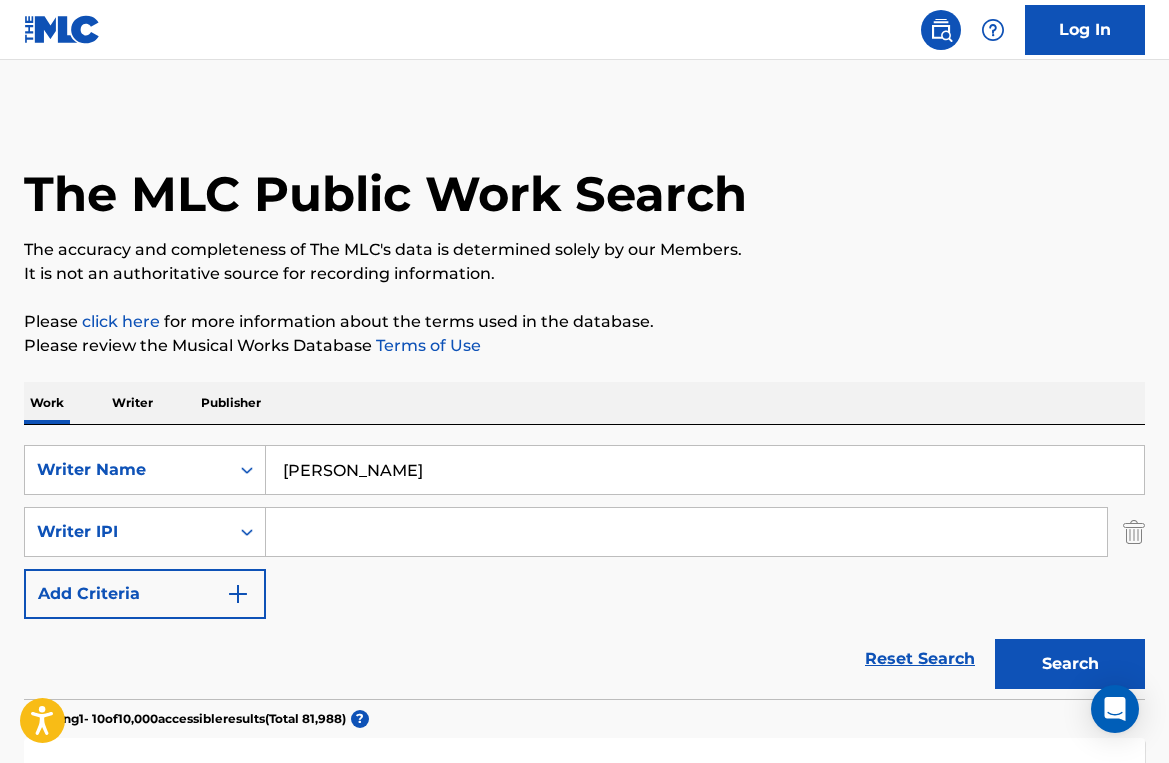click at bounding box center [1134, 532] 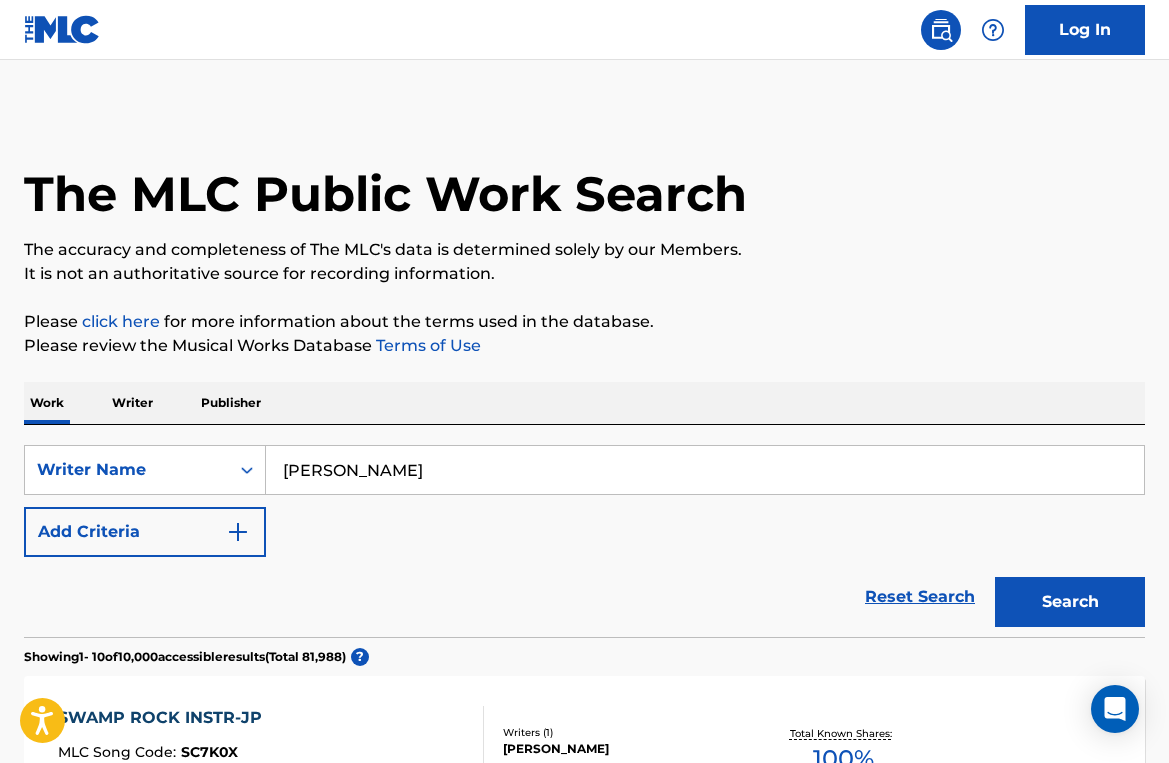 click on "Writer" at bounding box center (132, 403) 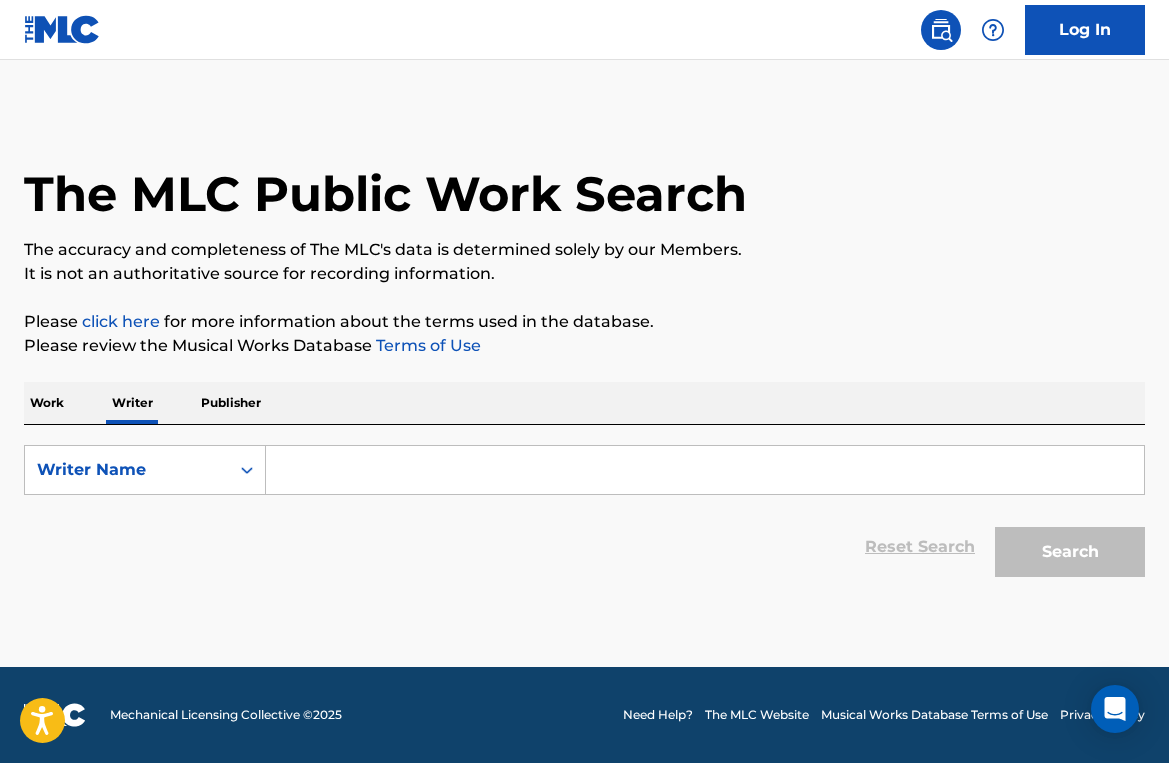 click at bounding box center (705, 470) 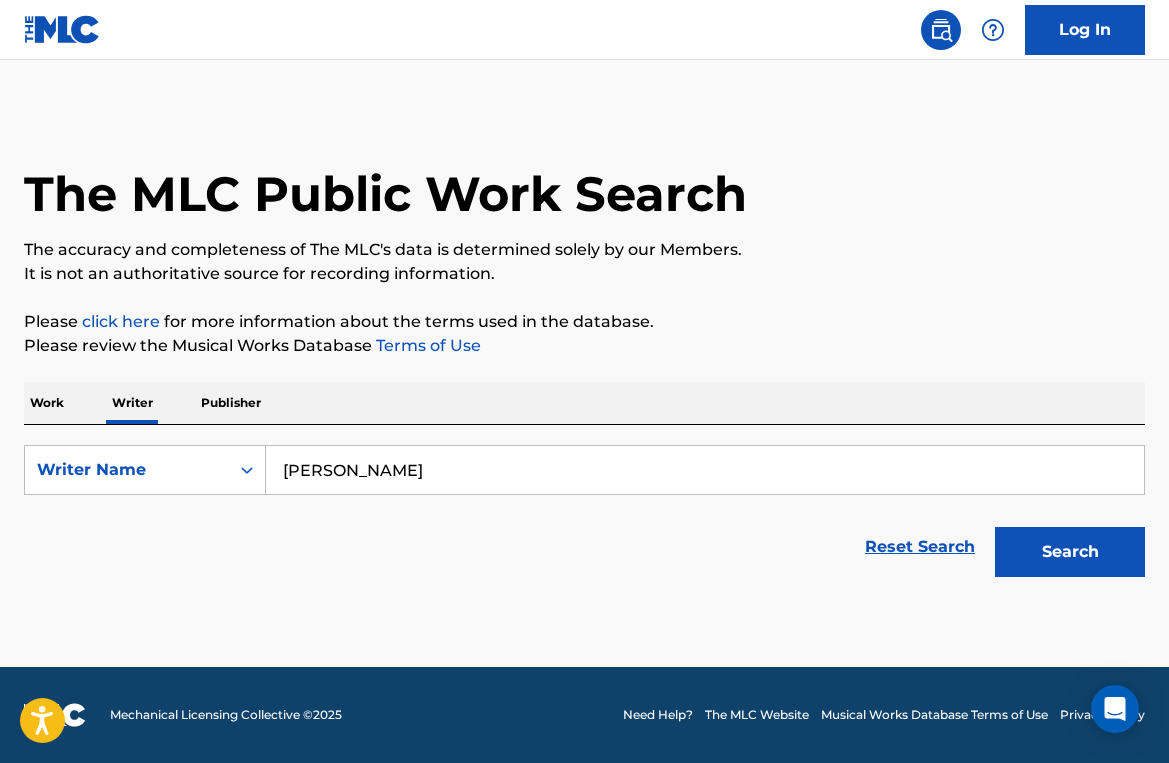 click on "Search" at bounding box center (1070, 552) 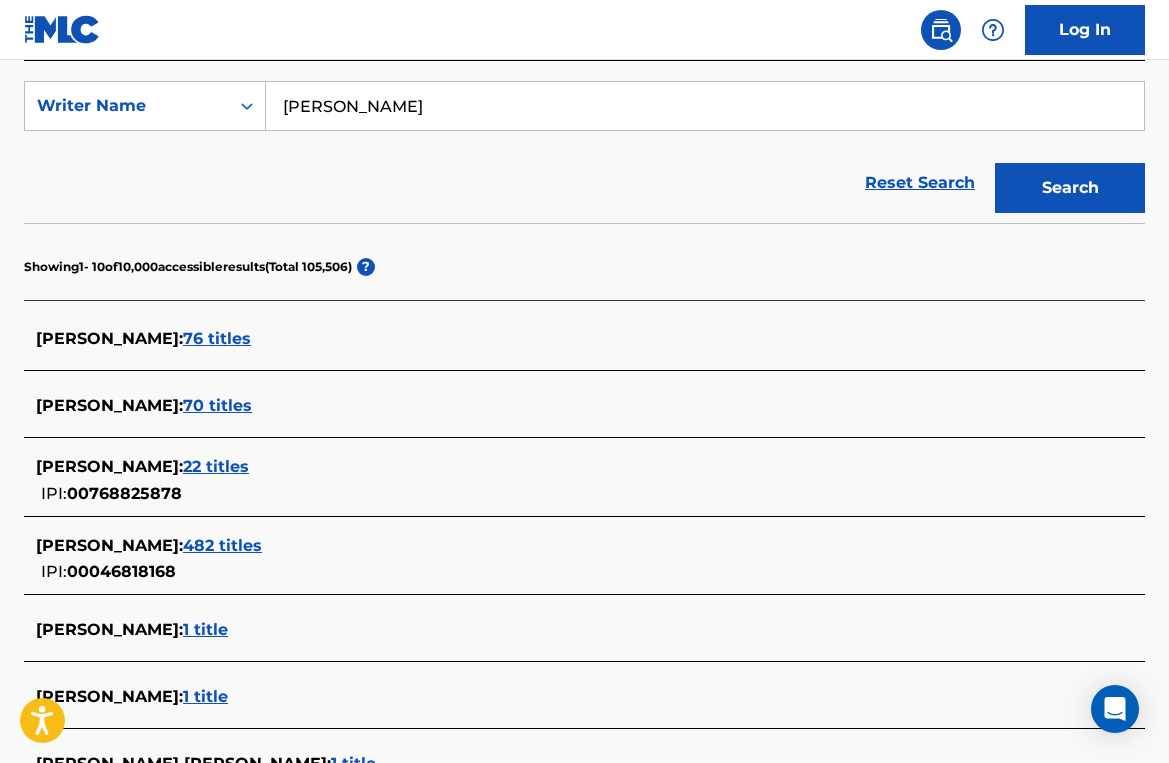 scroll, scrollTop: 465, scrollLeft: 0, axis: vertical 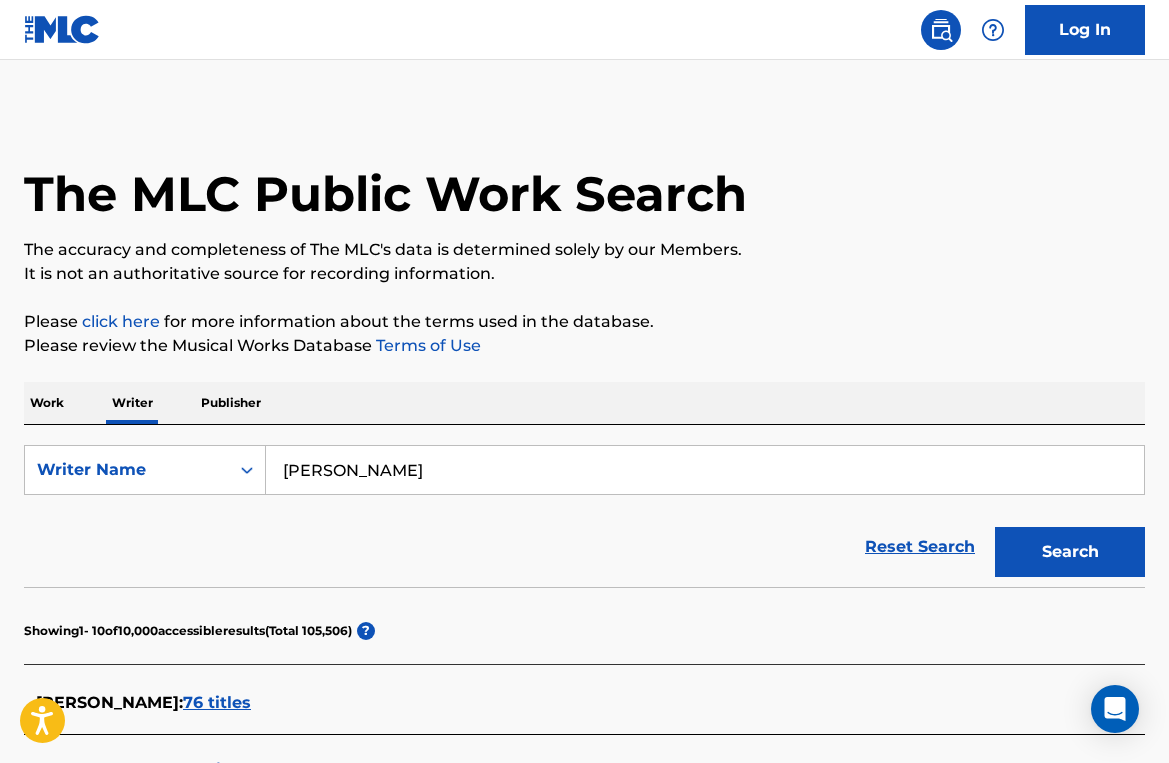 click on "[PERSON_NAME]" at bounding box center [705, 470] 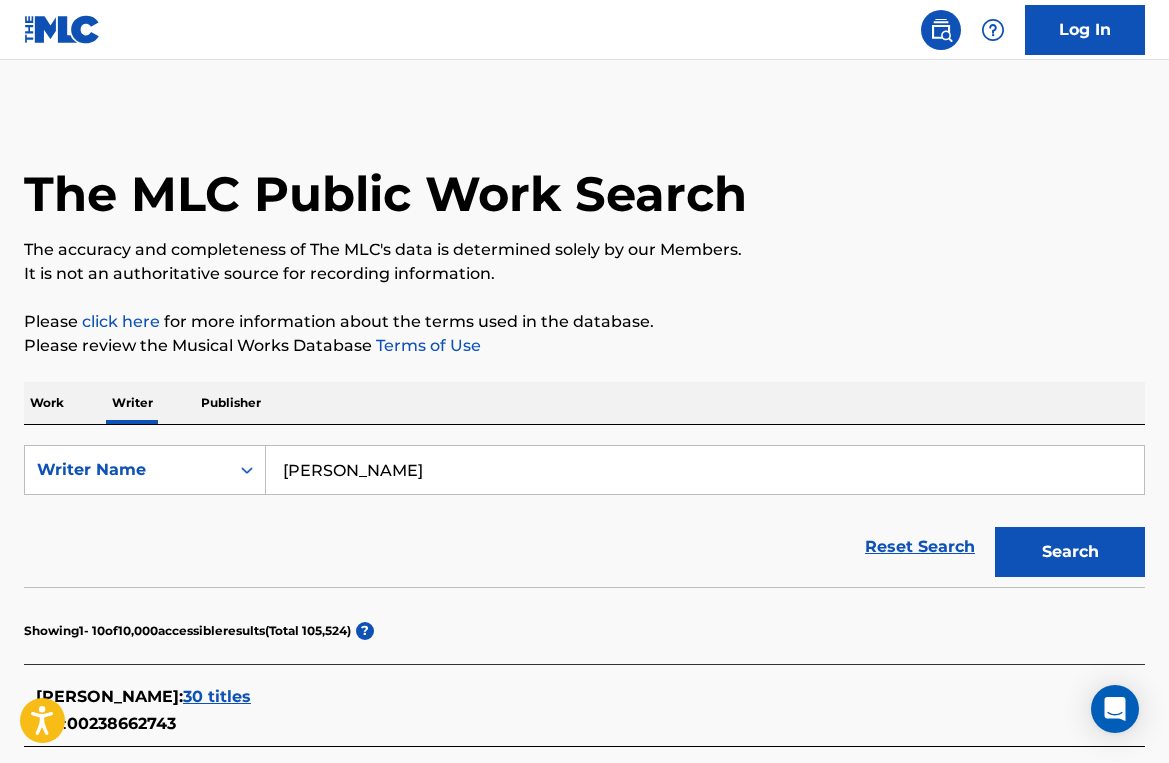 click on "[PERSON_NAME]" at bounding box center (705, 470) 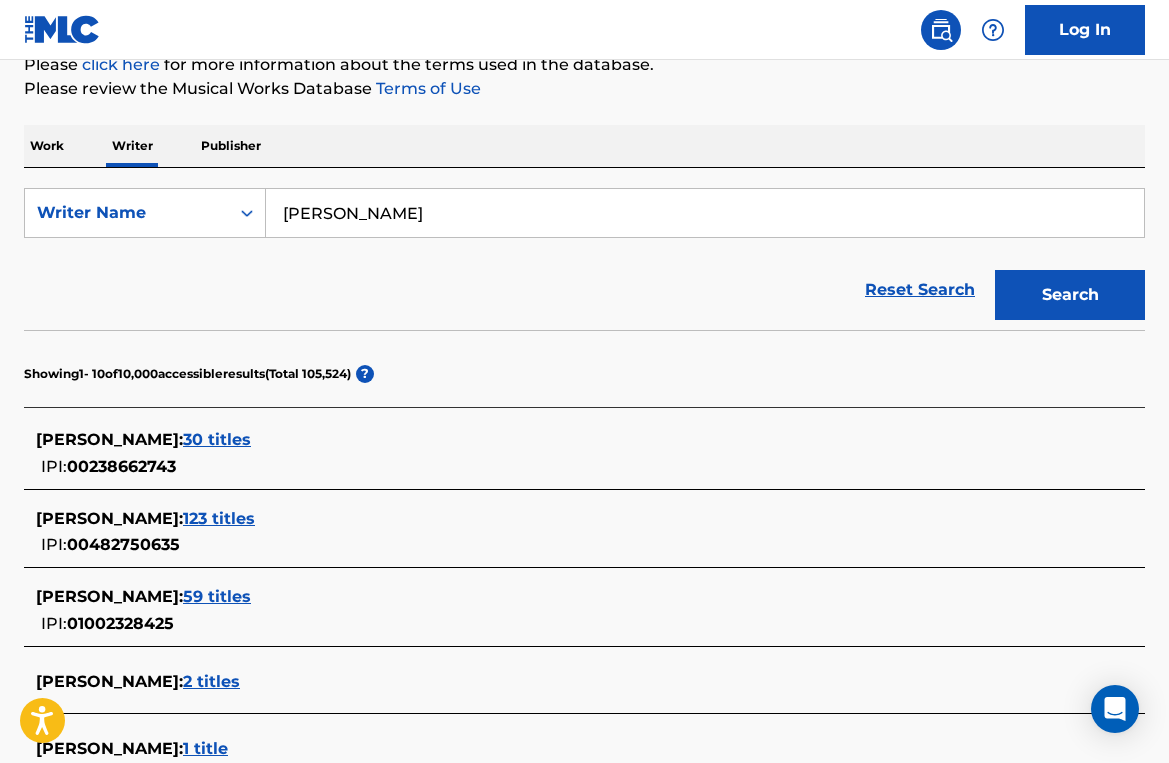 scroll, scrollTop: 536, scrollLeft: 0, axis: vertical 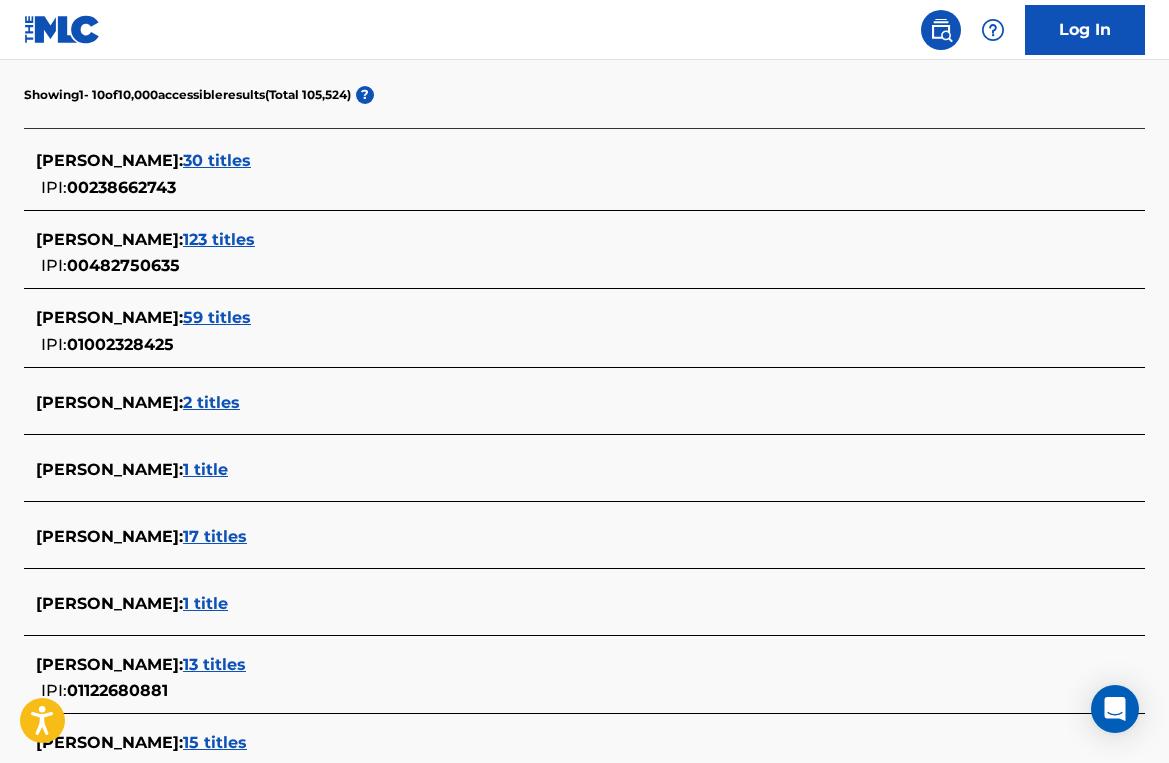 click on "59 titles" at bounding box center [217, 317] 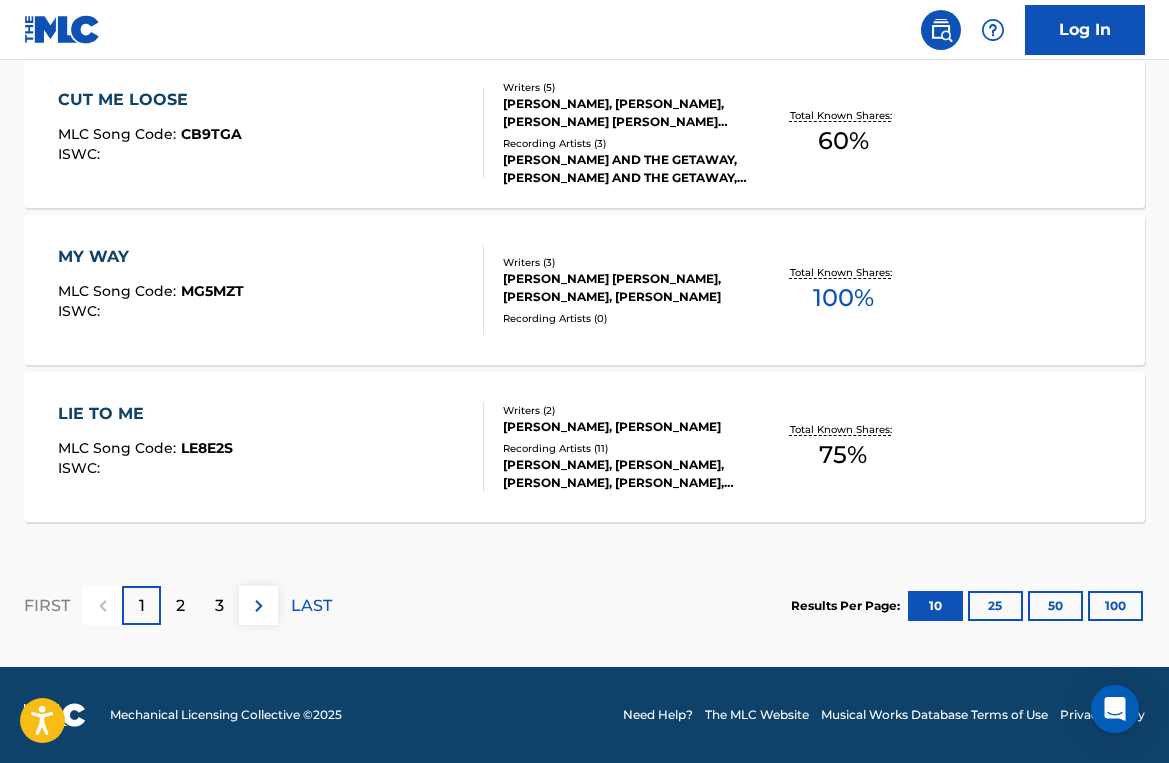 scroll, scrollTop: 1766, scrollLeft: 0, axis: vertical 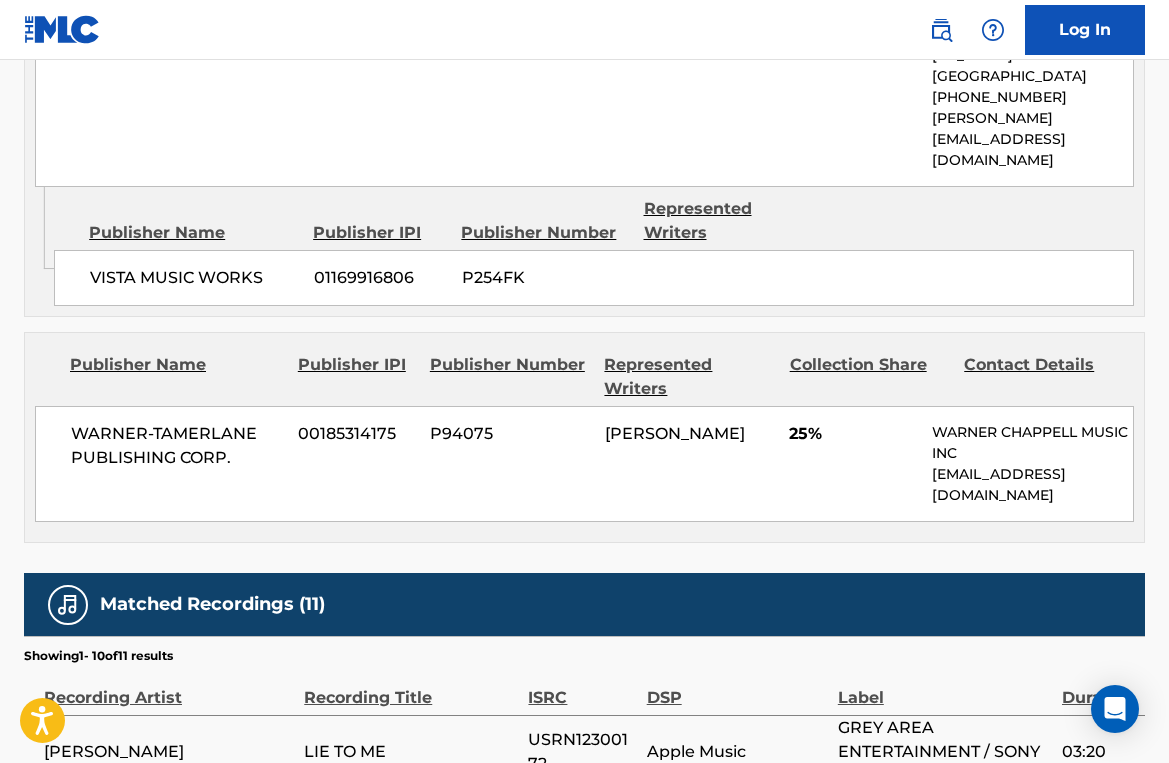 click on "WARNER-[PERSON_NAME] PUBLISHING CORP. 00185314175 P94075 [PERSON_NAME] 25% [PERSON_NAME] MUSIC INC [EMAIL_ADDRESS][DOMAIN_NAME]" at bounding box center (584, 464) 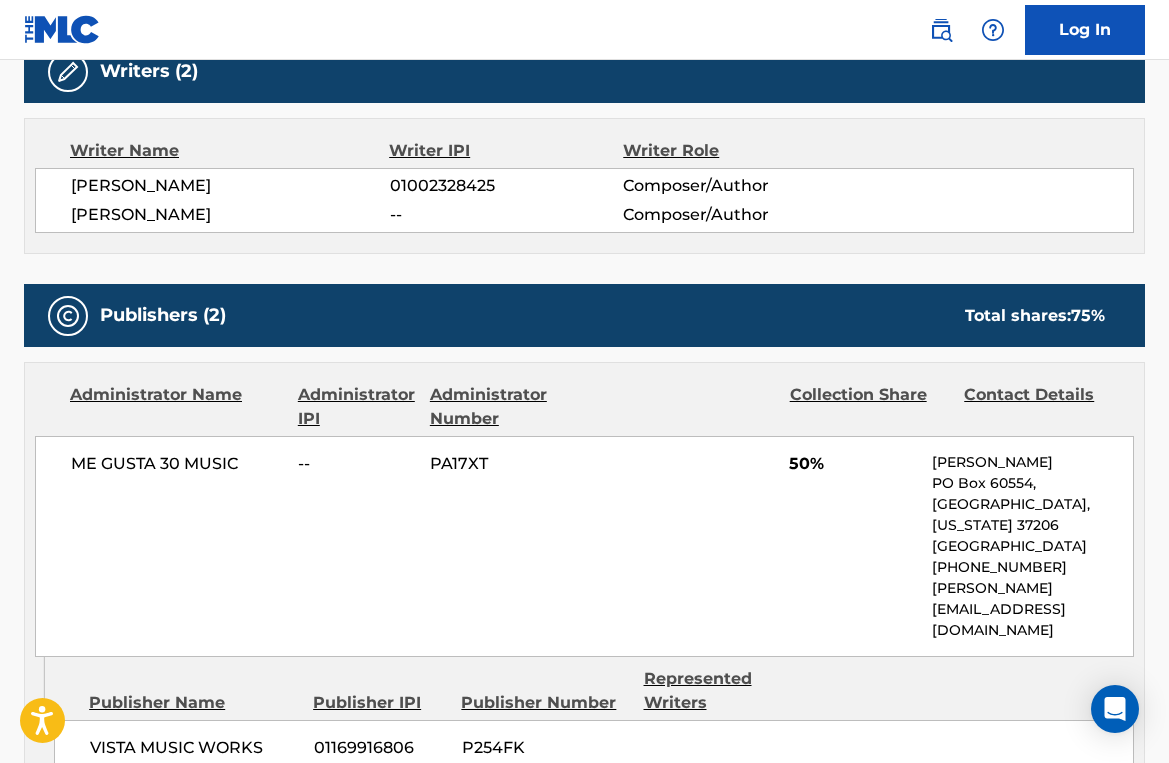 scroll, scrollTop: 650, scrollLeft: 0, axis: vertical 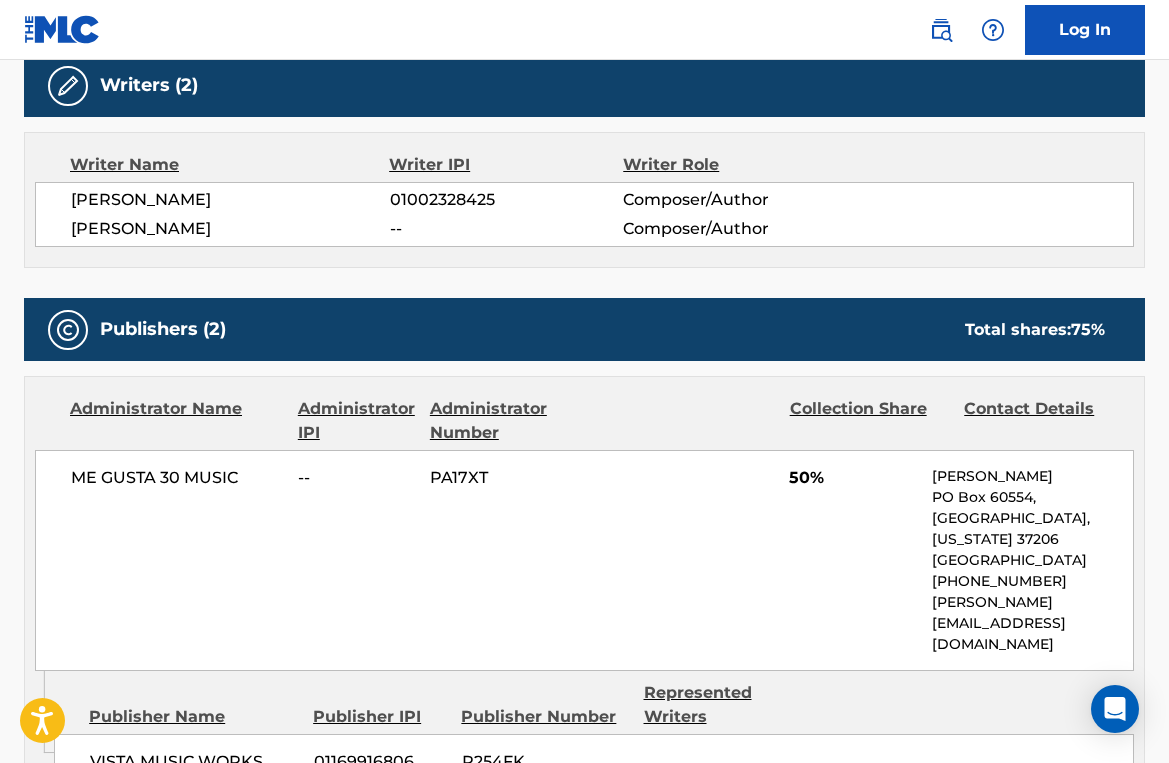 drag, startPoint x: 521, startPoint y: 198, endPoint x: 349, endPoint y: 198, distance: 172 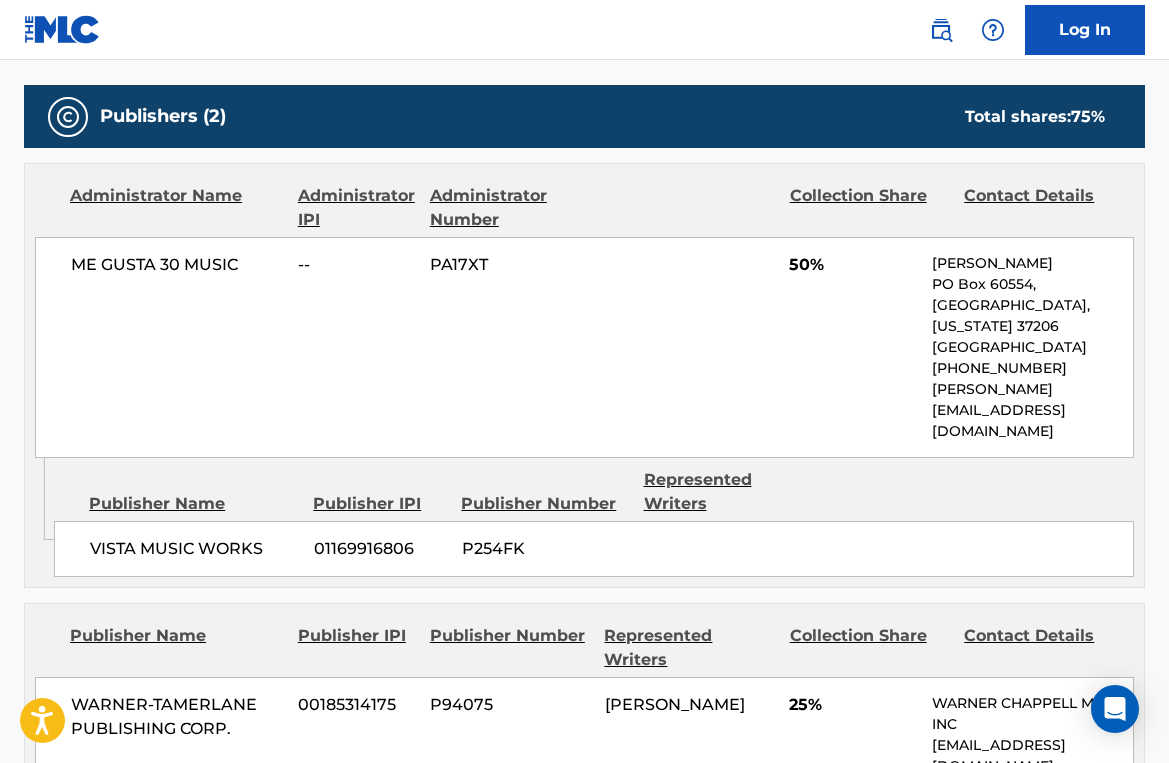scroll, scrollTop: 868, scrollLeft: 0, axis: vertical 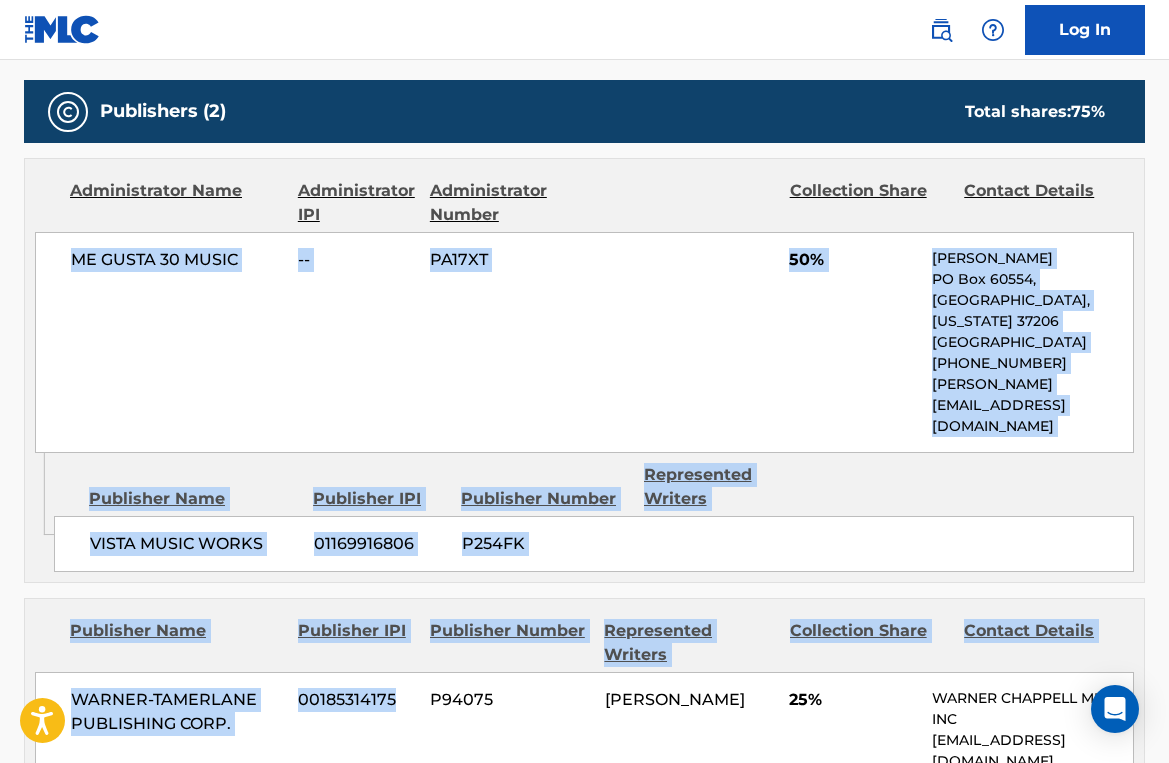 drag, startPoint x: 58, startPoint y: 260, endPoint x: 384, endPoint y: 687, distance: 537.21967 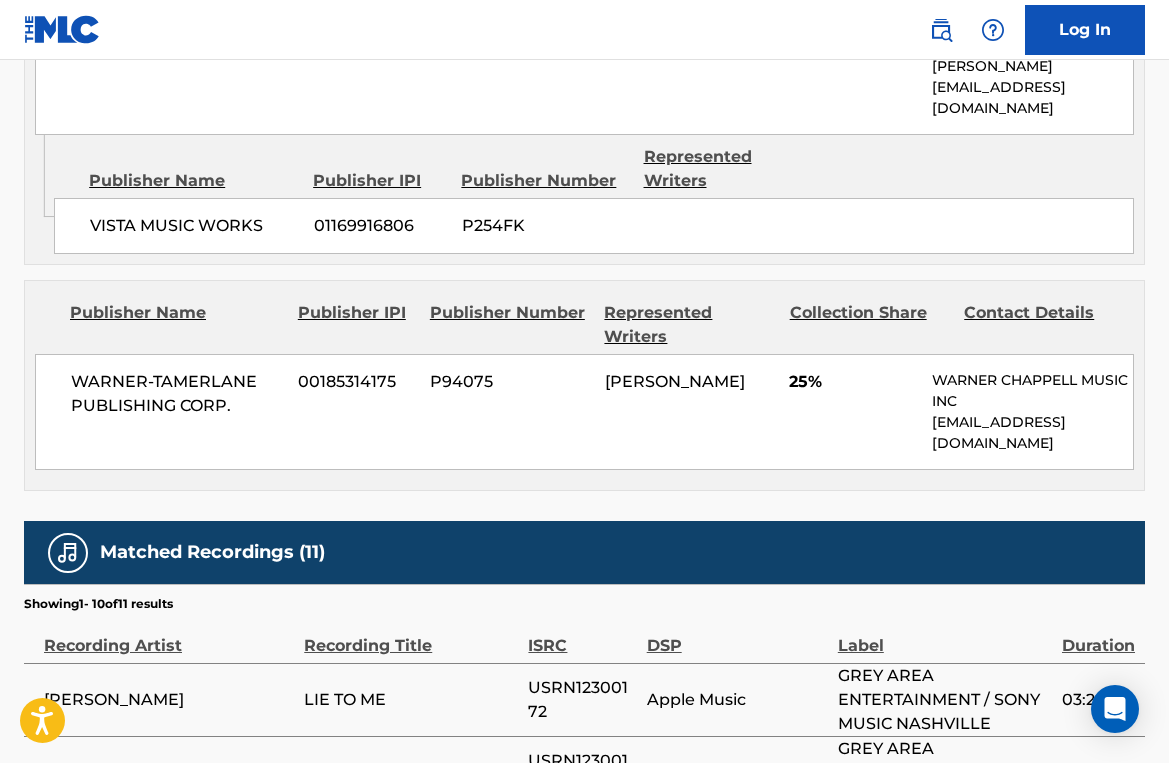 scroll, scrollTop: 1254, scrollLeft: 0, axis: vertical 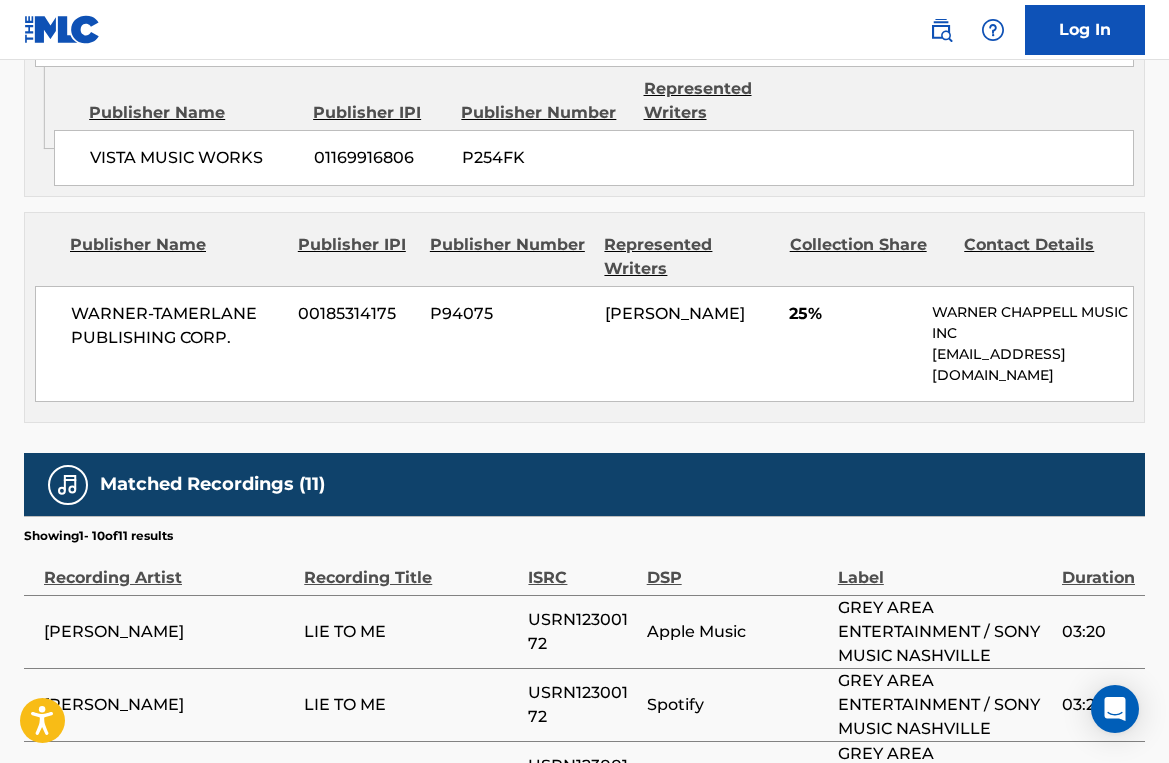 drag, startPoint x: 708, startPoint y: 299, endPoint x: 59, endPoint y: 266, distance: 649.83844 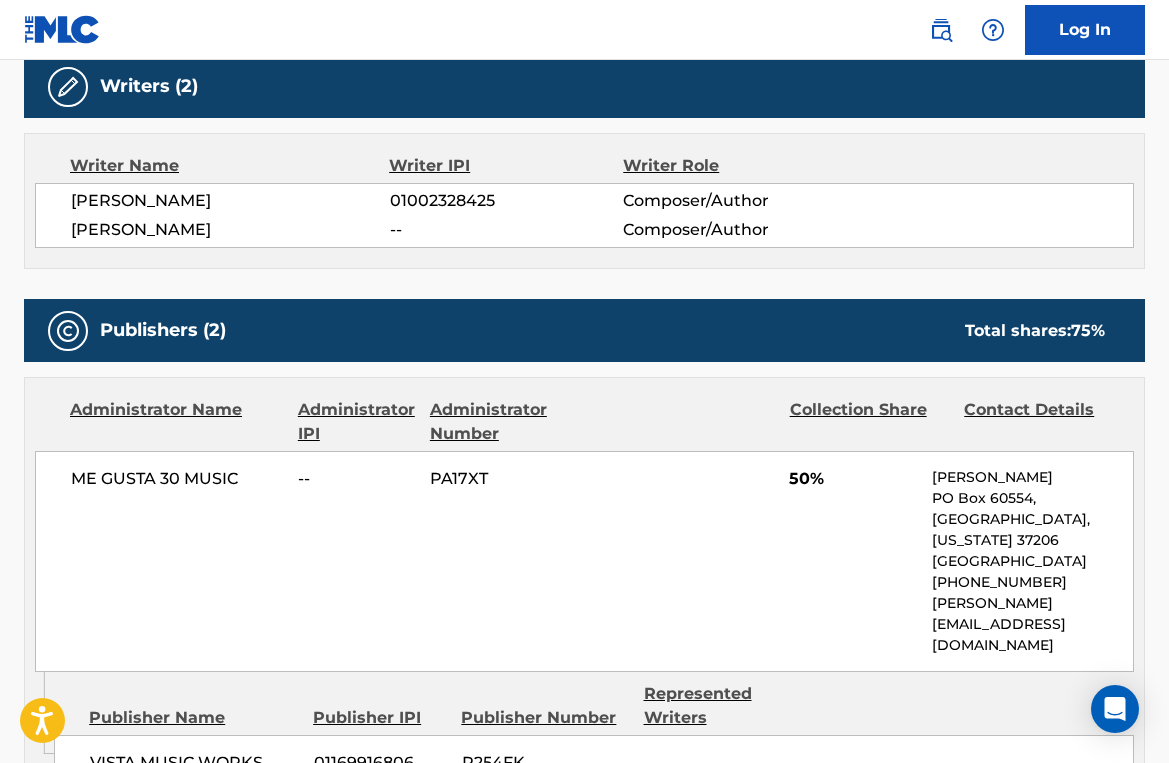 scroll, scrollTop: 294, scrollLeft: 0, axis: vertical 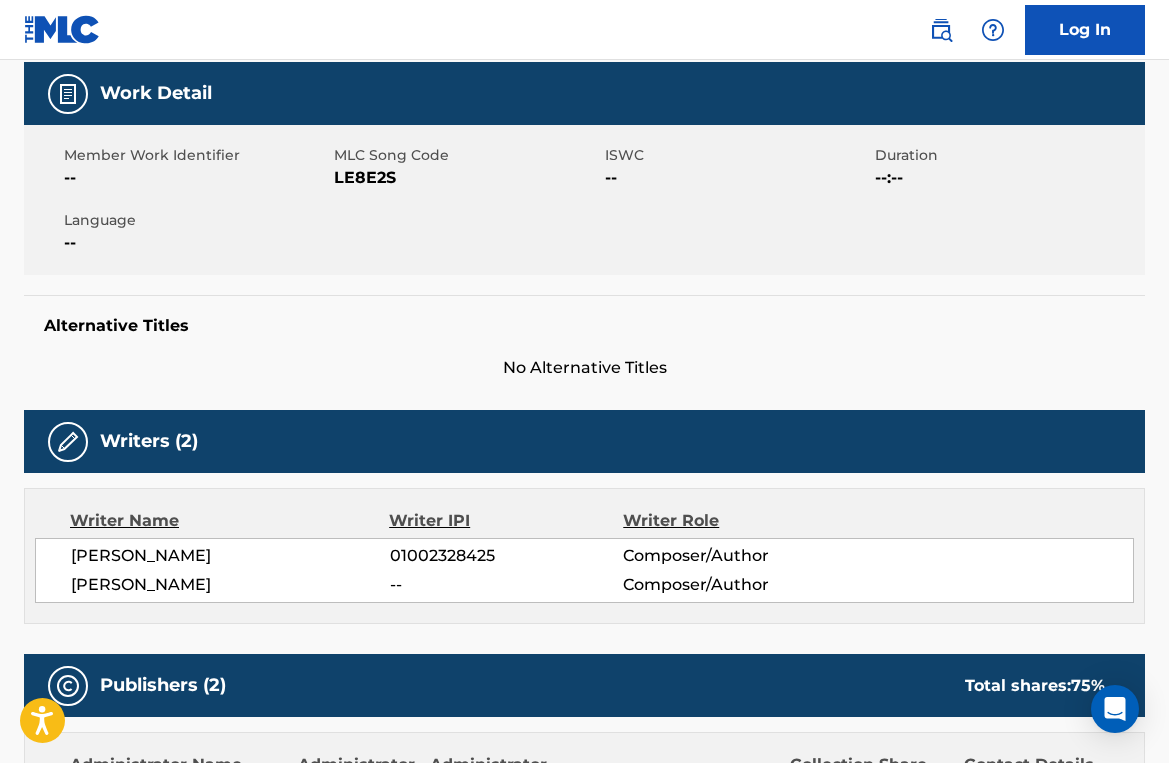 click at bounding box center [62, 29] 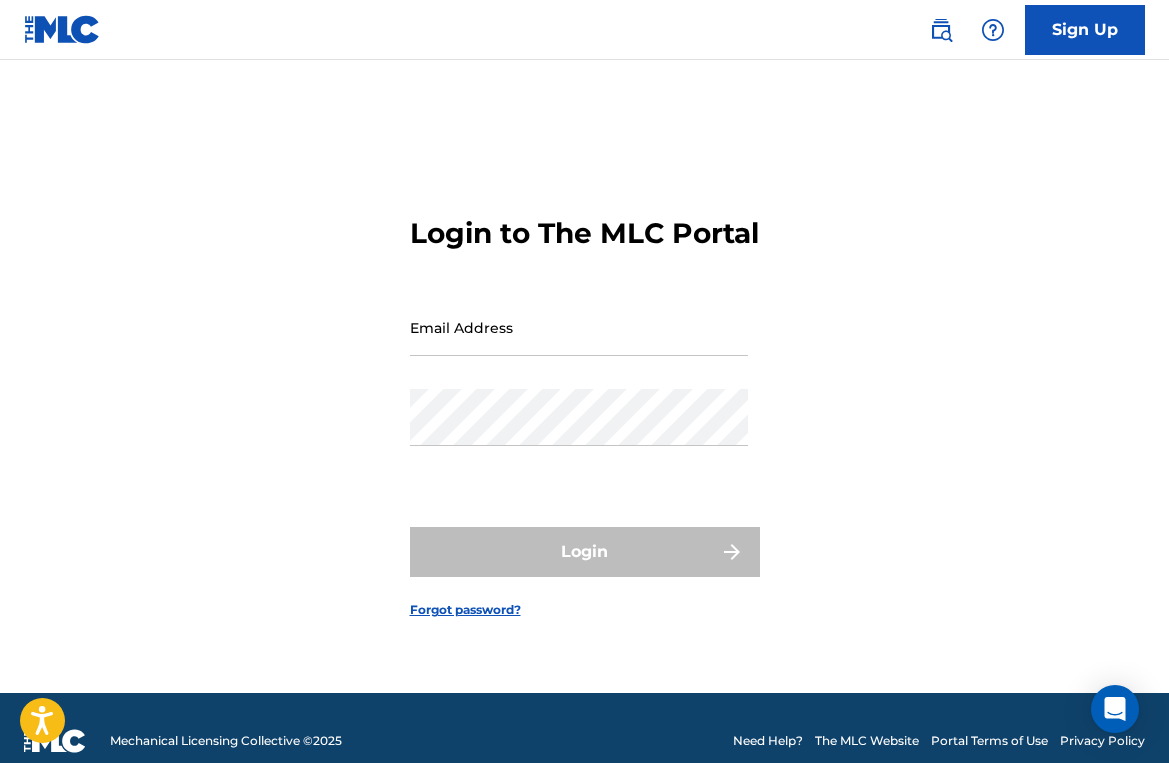 click at bounding box center (62, 29) 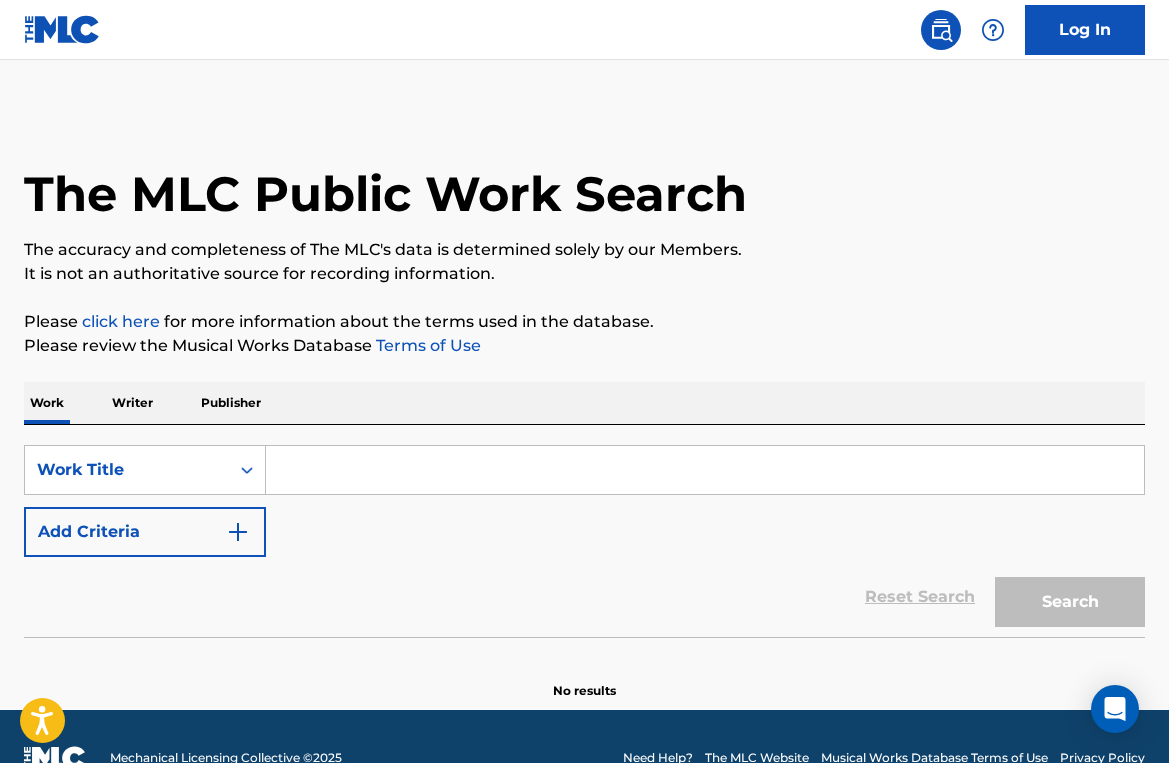 click on "Add Criteria" at bounding box center (145, 532) 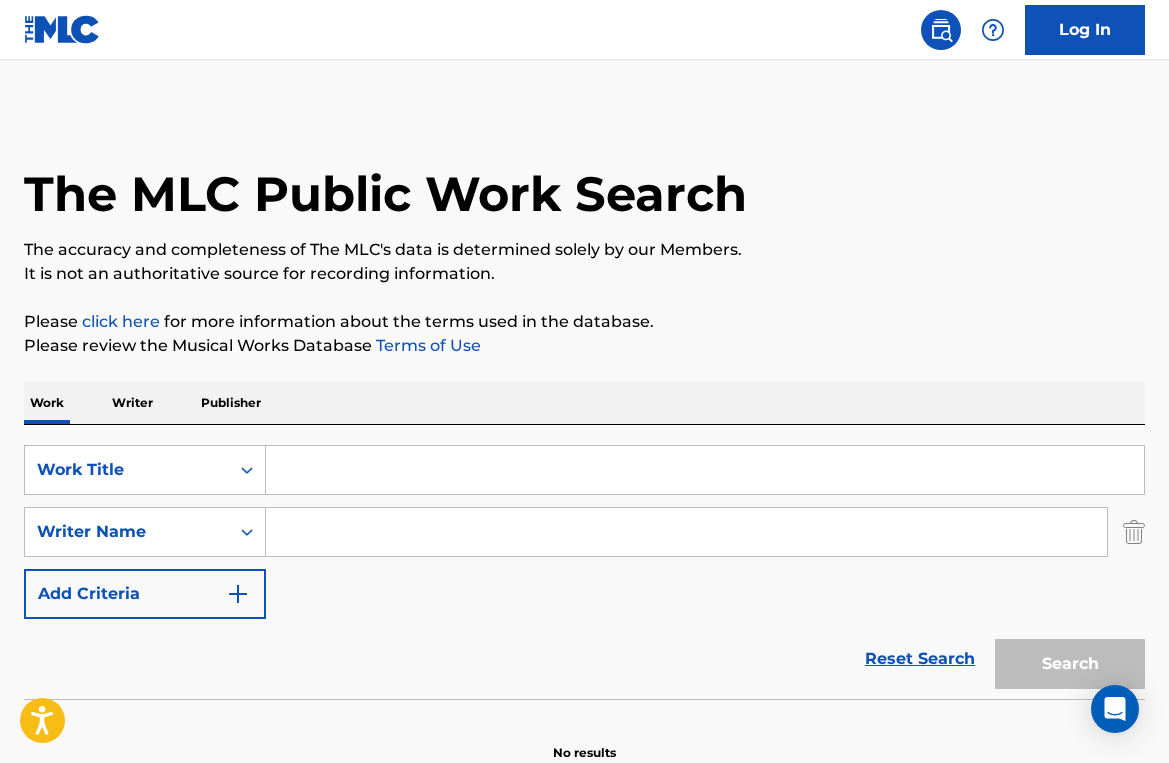 click at bounding box center (705, 470) 